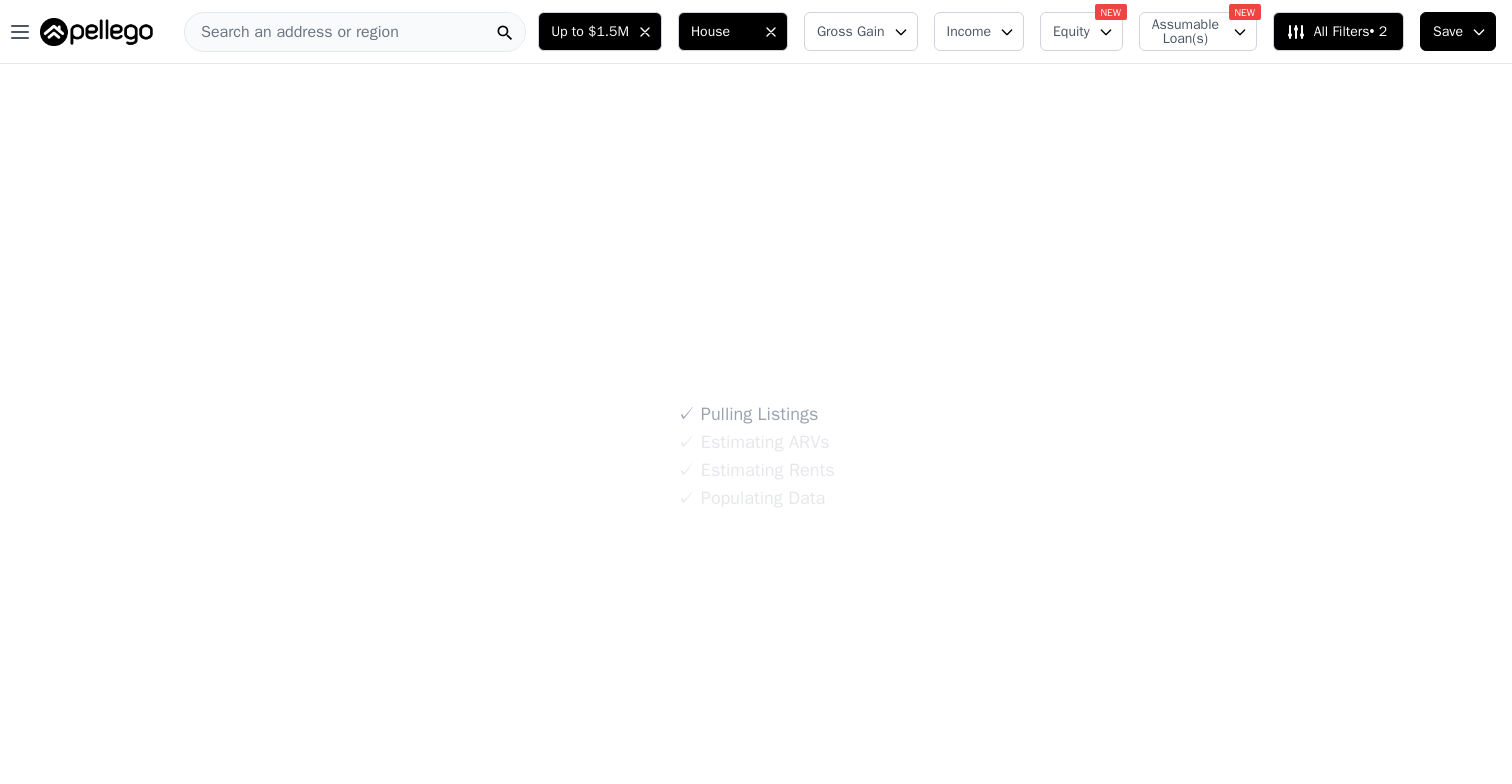 scroll, scrollTop: 0, scrollLeft: 0, axis: both 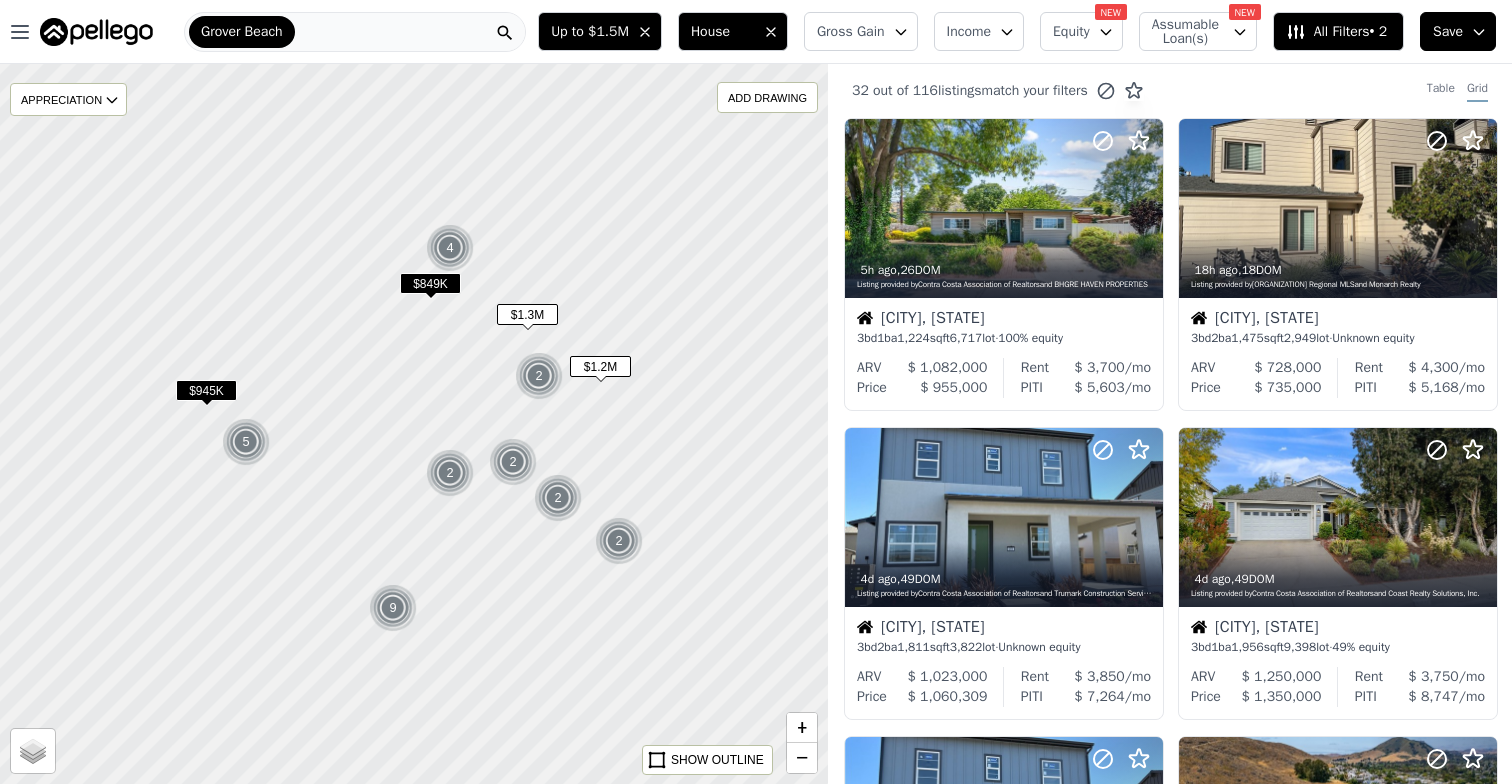 click on "Grover Beach" at bounding box center (355, 32) 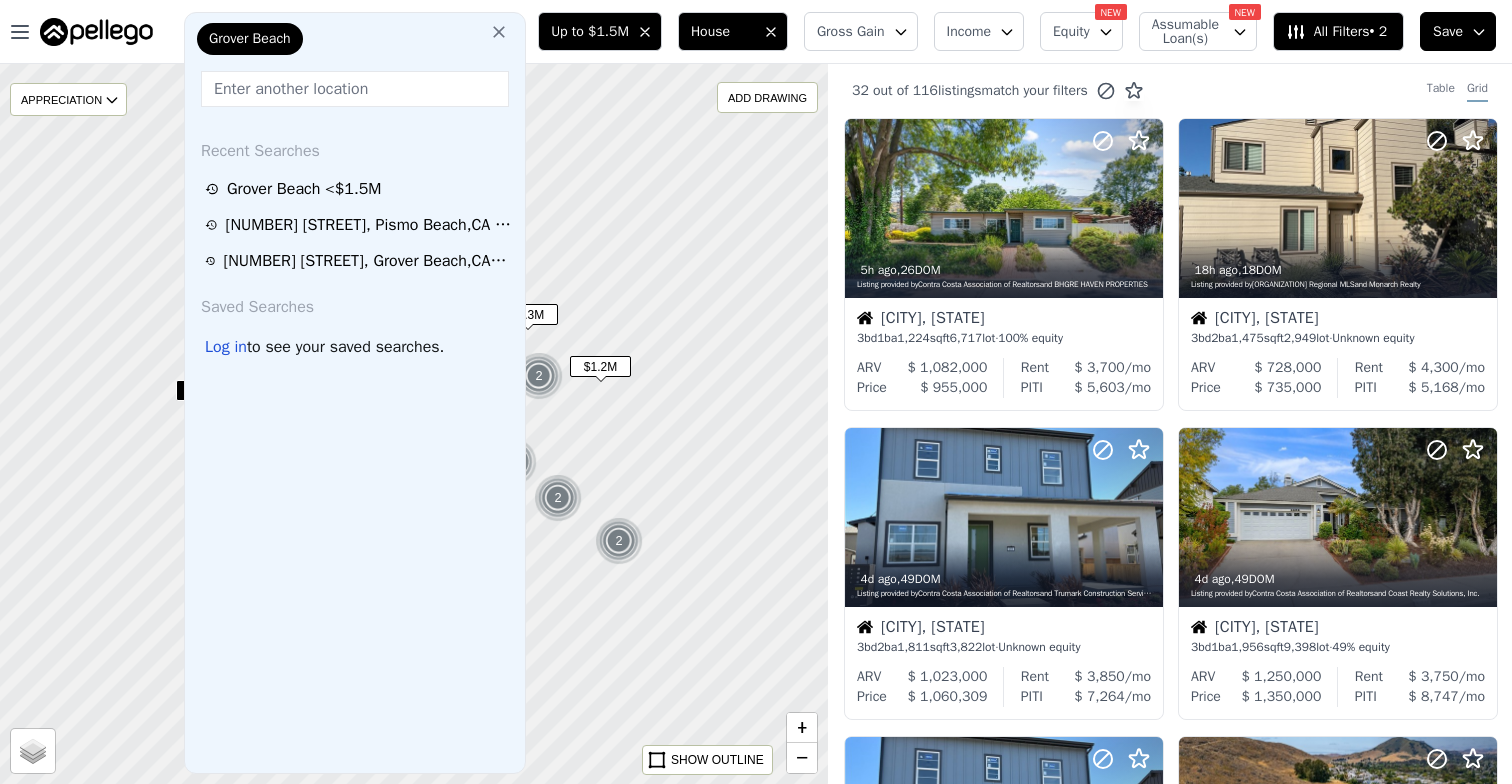 click on "Grover Beach" at bounding box center [355, 43] 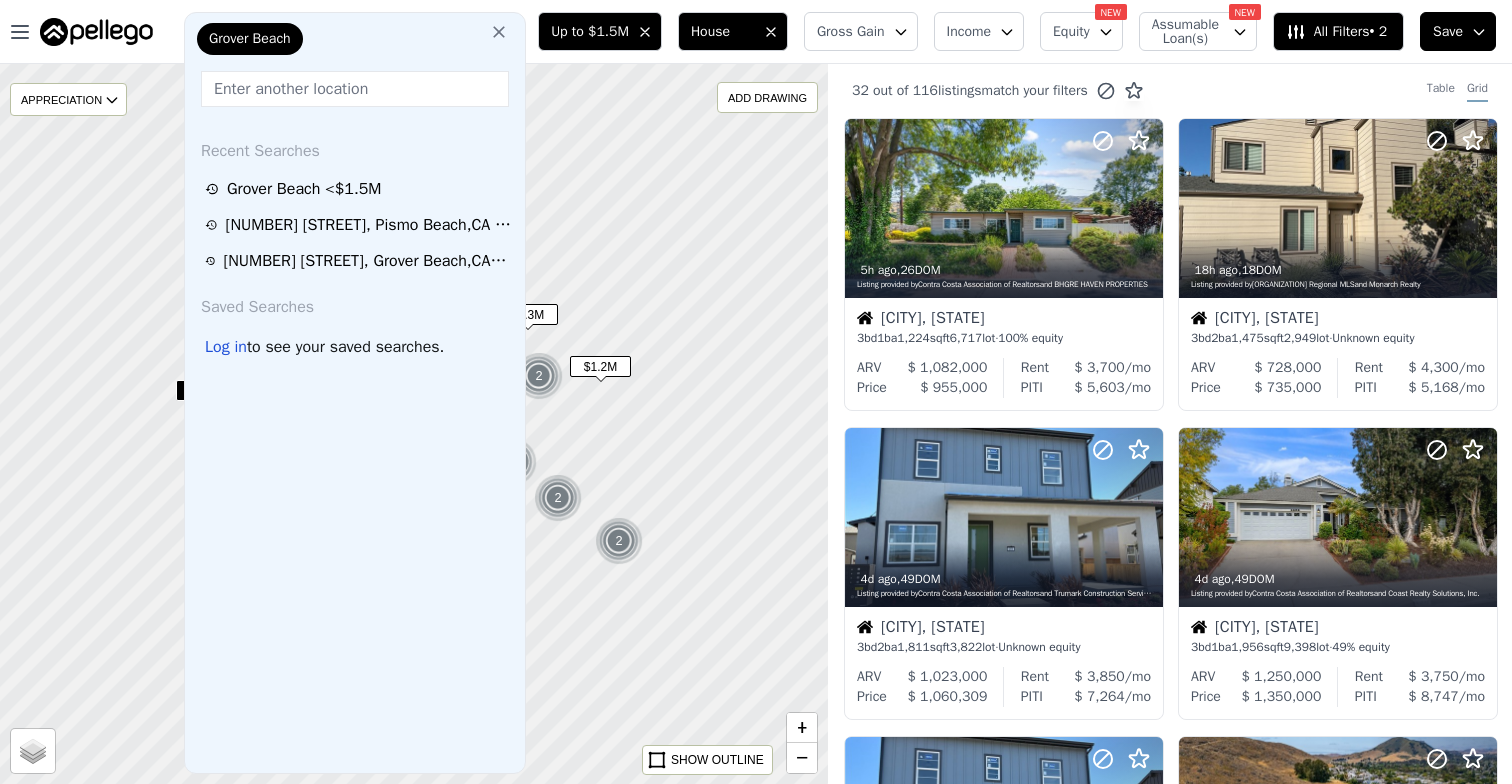 click 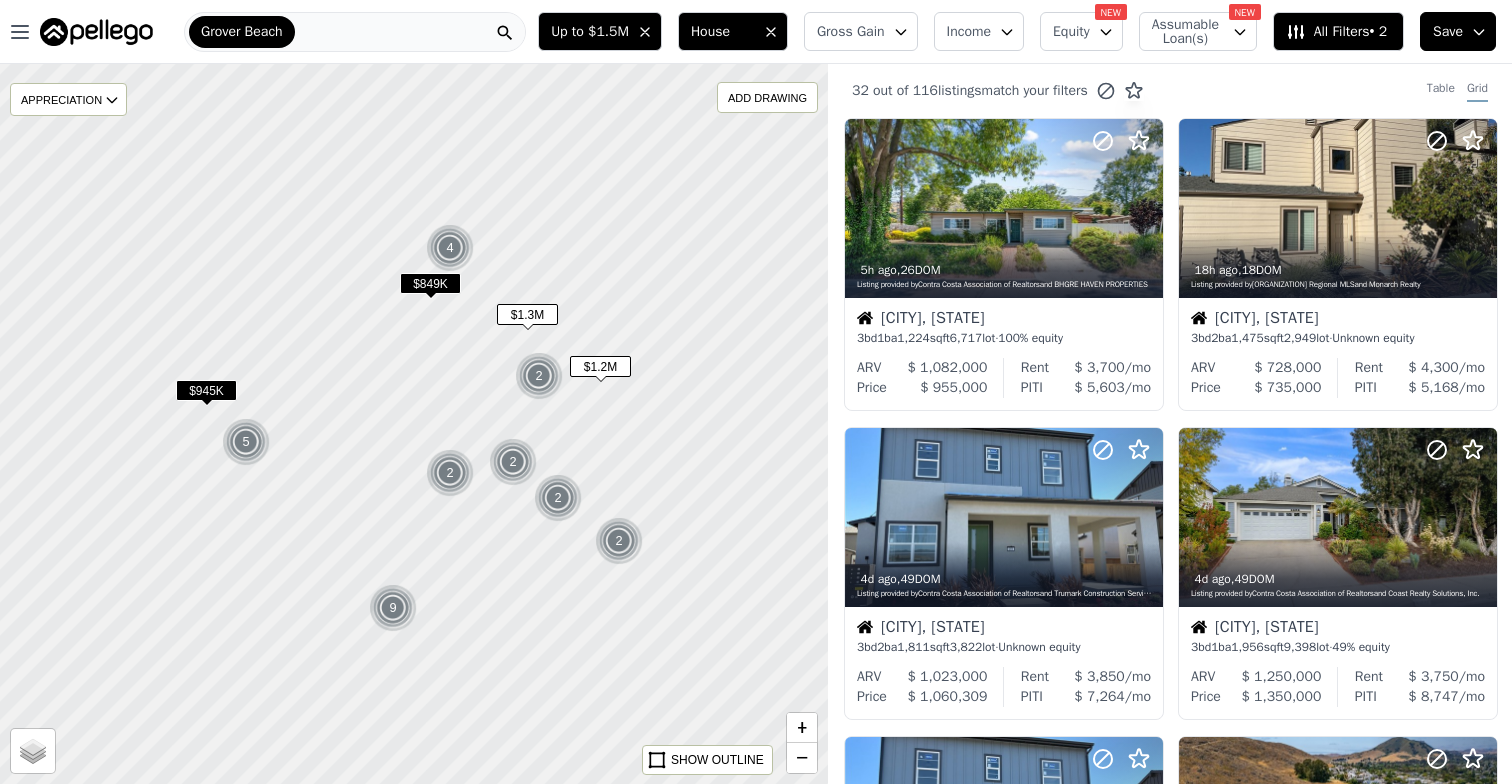 drag, startPoint x: 585, startPoint y: 387, endPoint x: 523, endPoint y: 227, distance: 171.59254 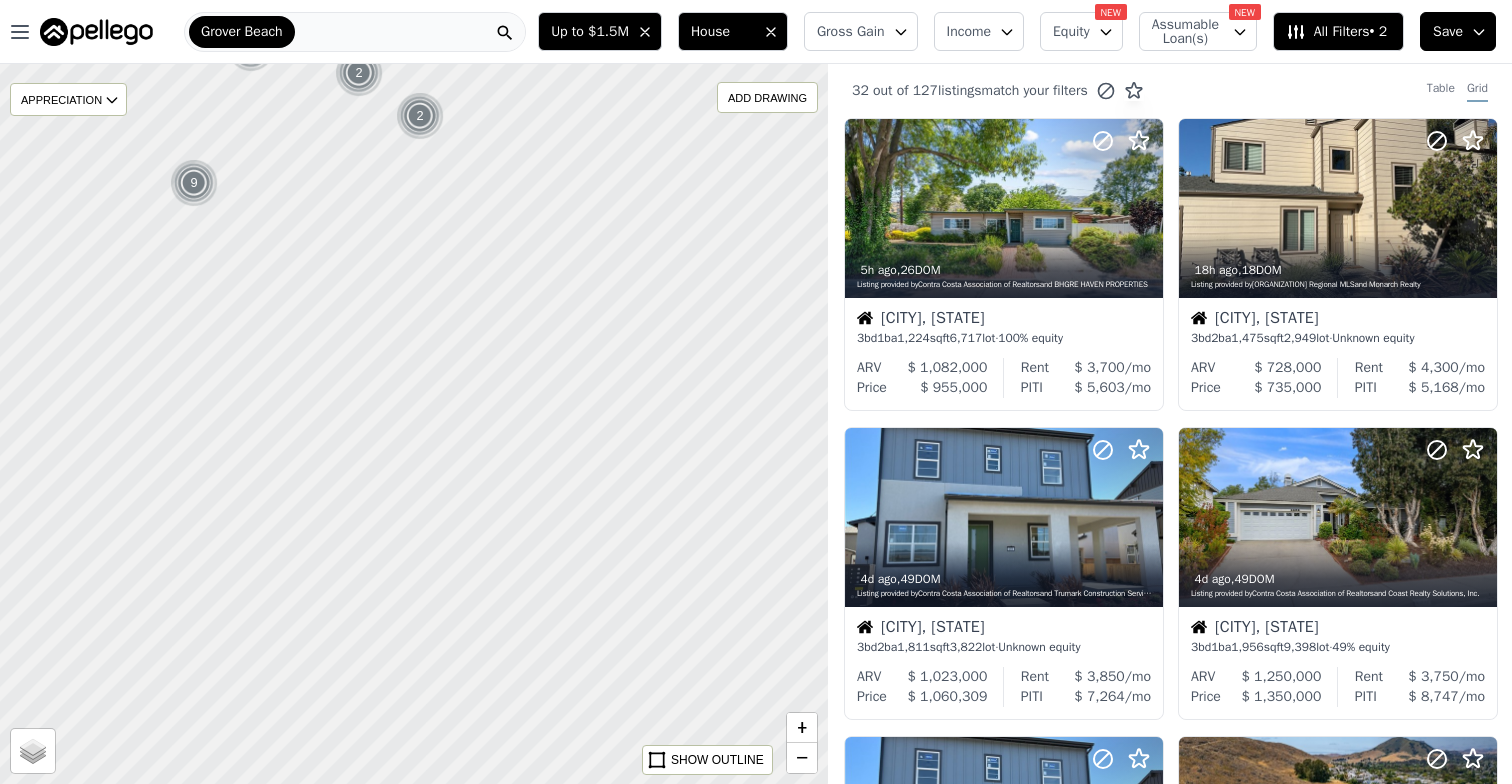 drag, startPoint x: 644, startPoint y: 553, endPoint x: 507, endPoint y: 286, distance: 300.09665 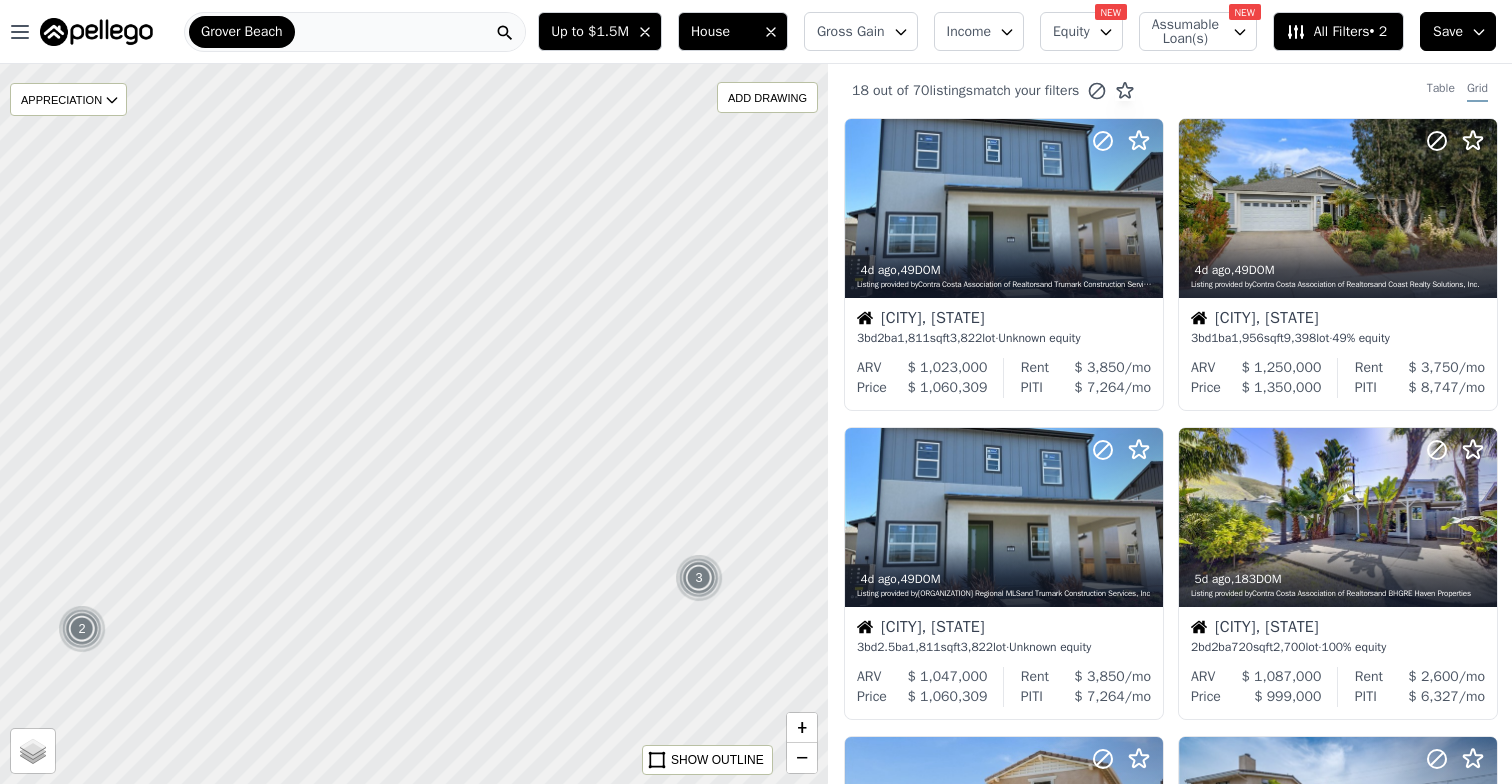 drag, startPoint x: 528, startPoint y: 447, endPoint x: 449, endPoint y: 333, distance: 138.69751 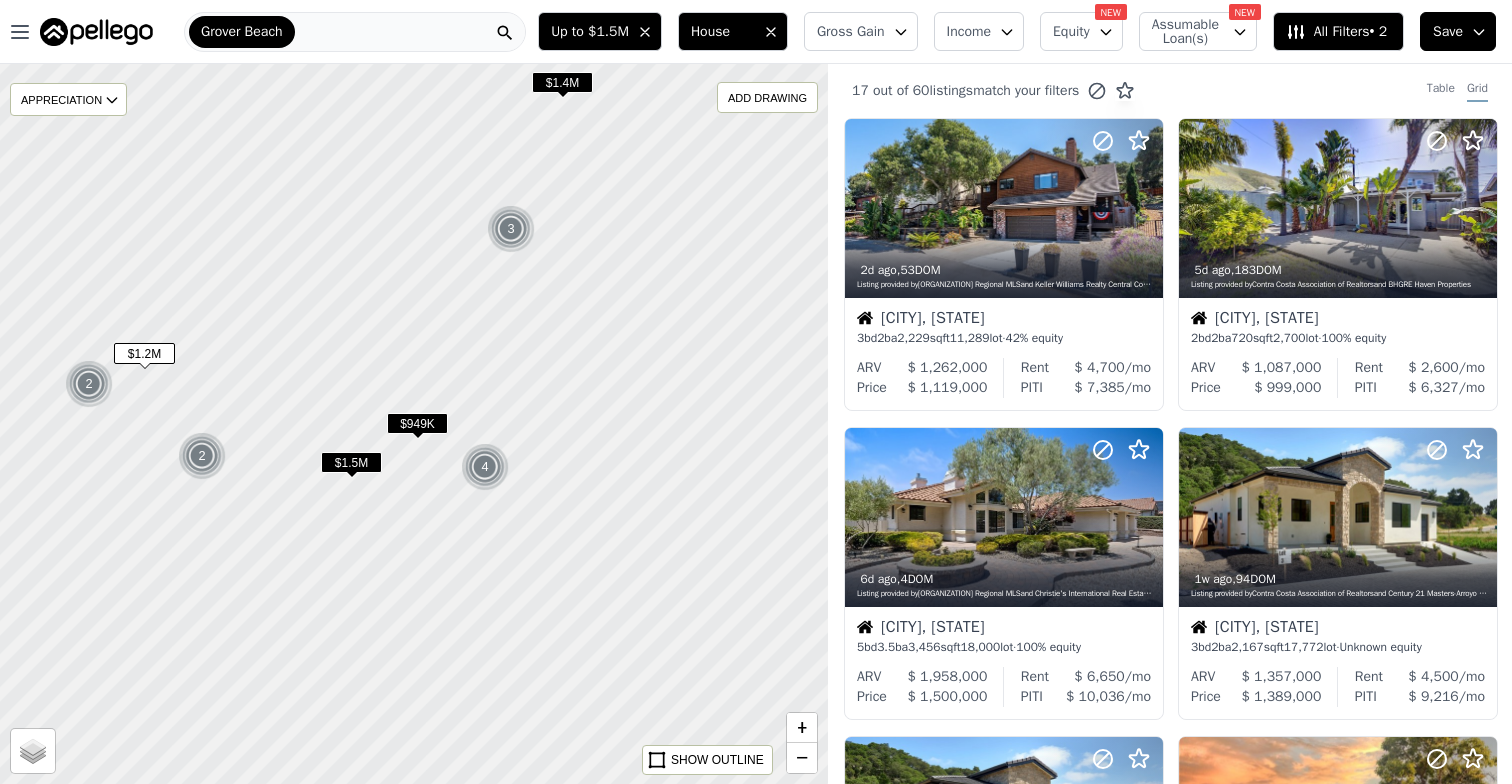 drag, startPoint x: 603, startPoint y: 590, endPoint x: 446, endPoint y: 288, distance: 340.37186 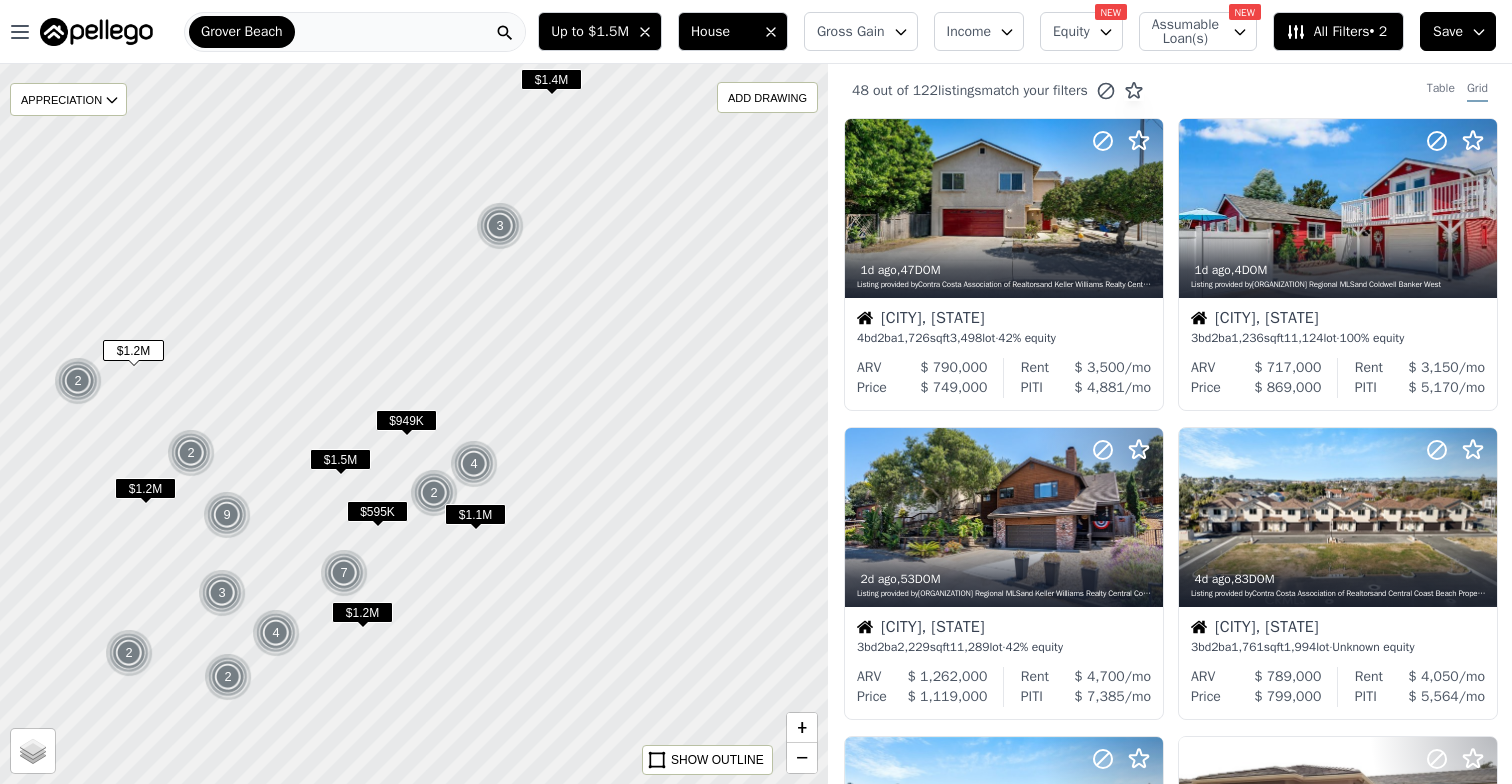 drag, startPoint x: 598, startPoint y: 442, endPoint x: 508, endPoint y: 387, distance: 105.47511 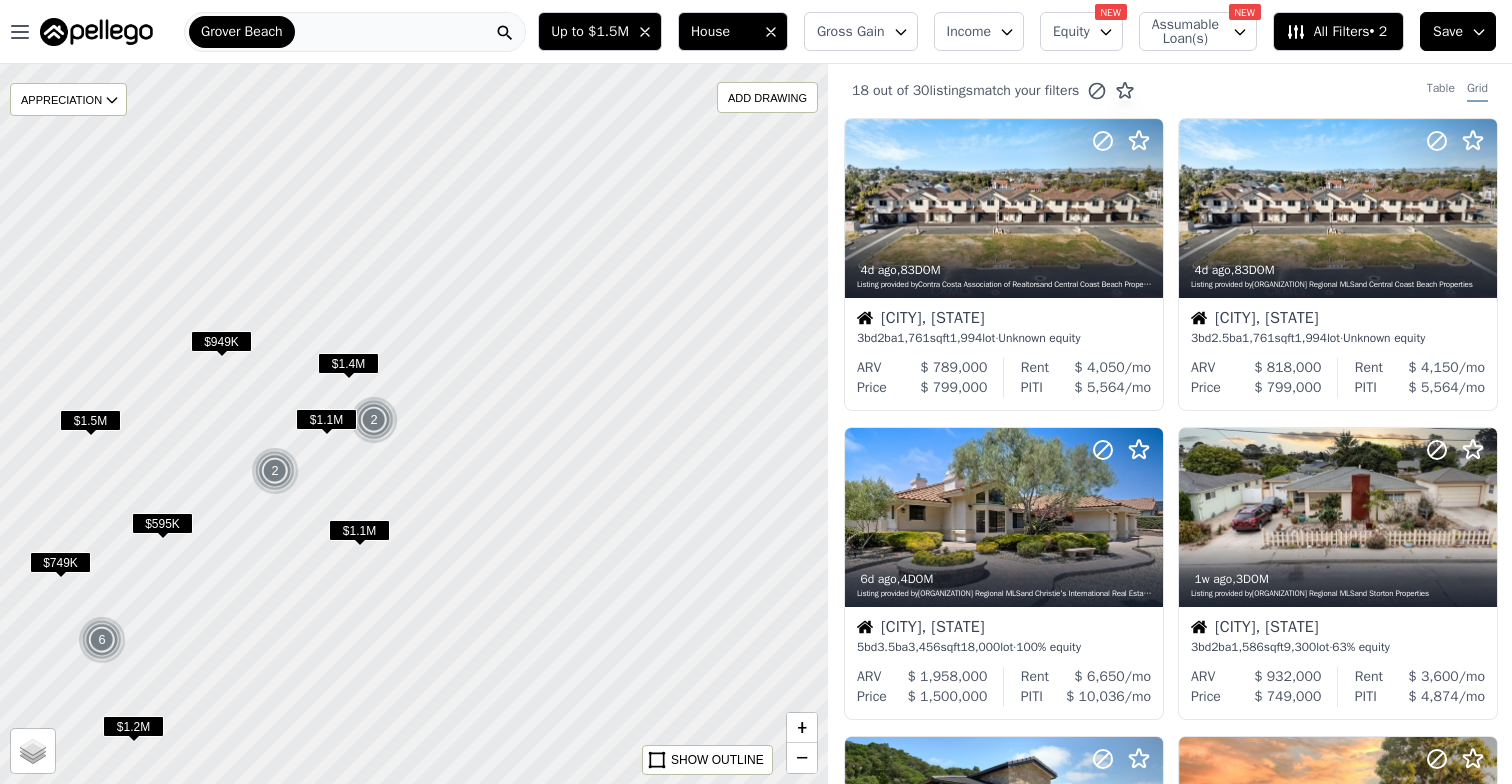 drag, startPoint x: 369, startPoint y: 427, endPoint x: 401, endPoint y: 427, distance: 32 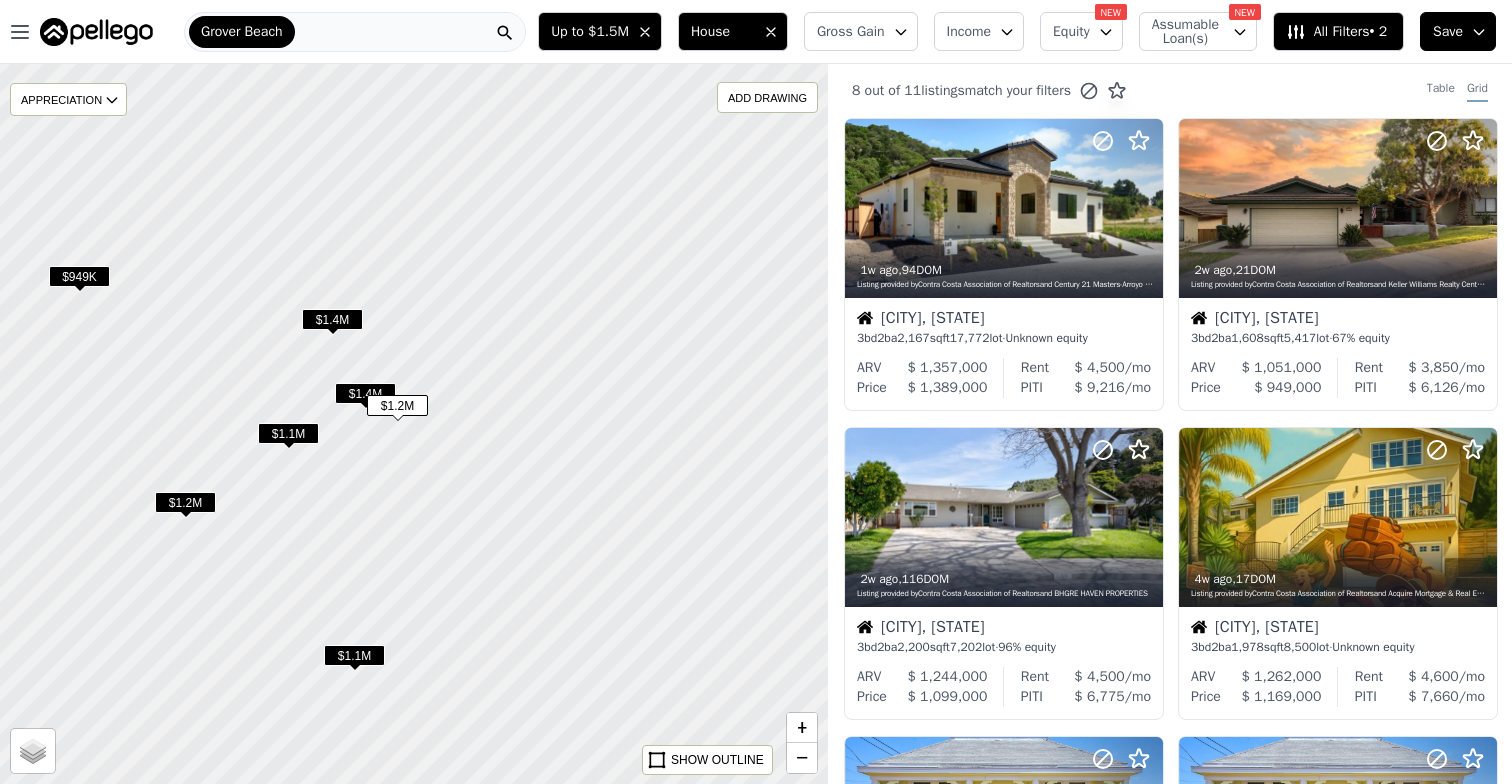 click on "$1.2M" at bounding box center (397, 405) 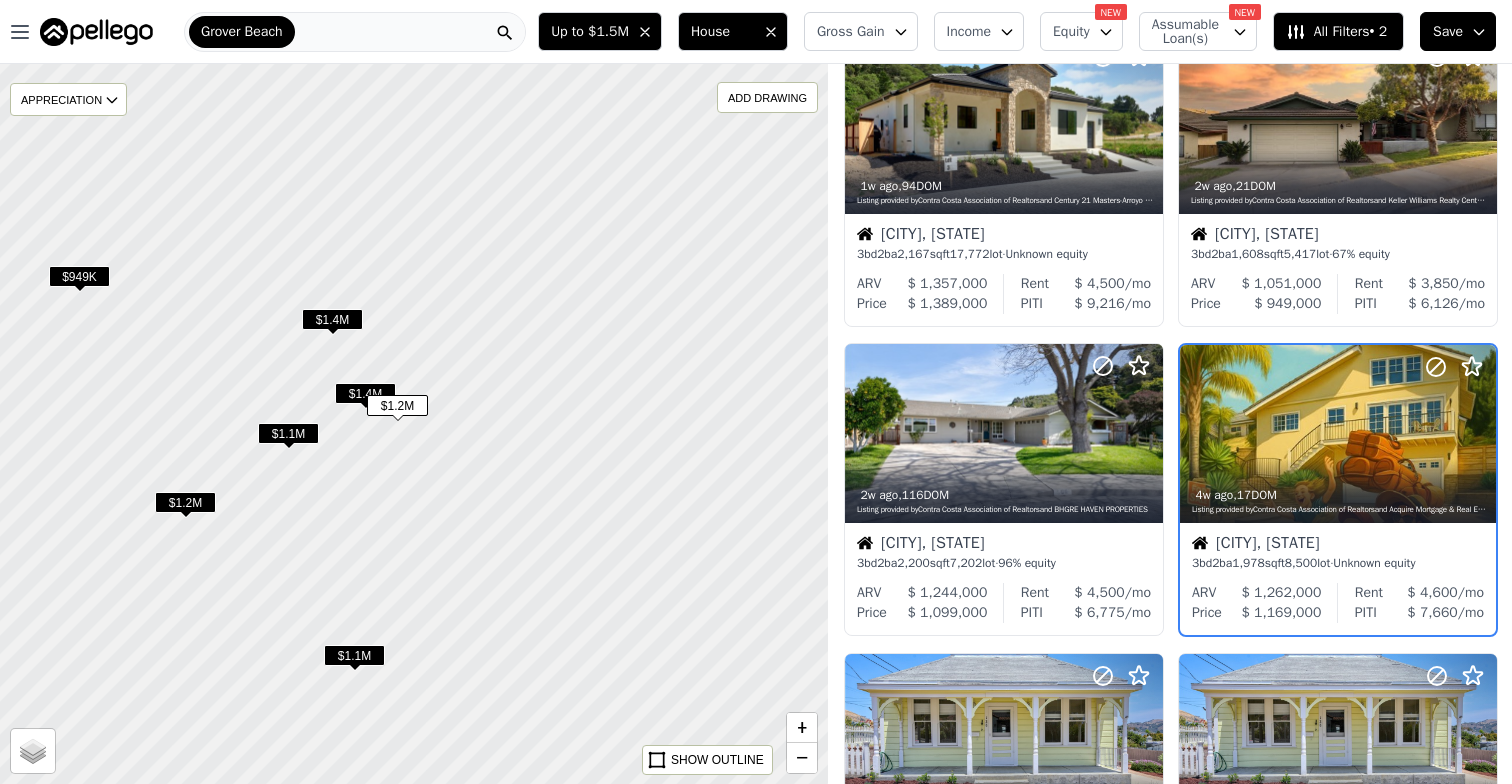 scroll, scrollTop: 118, scrollLeft: 0, axis: vertical 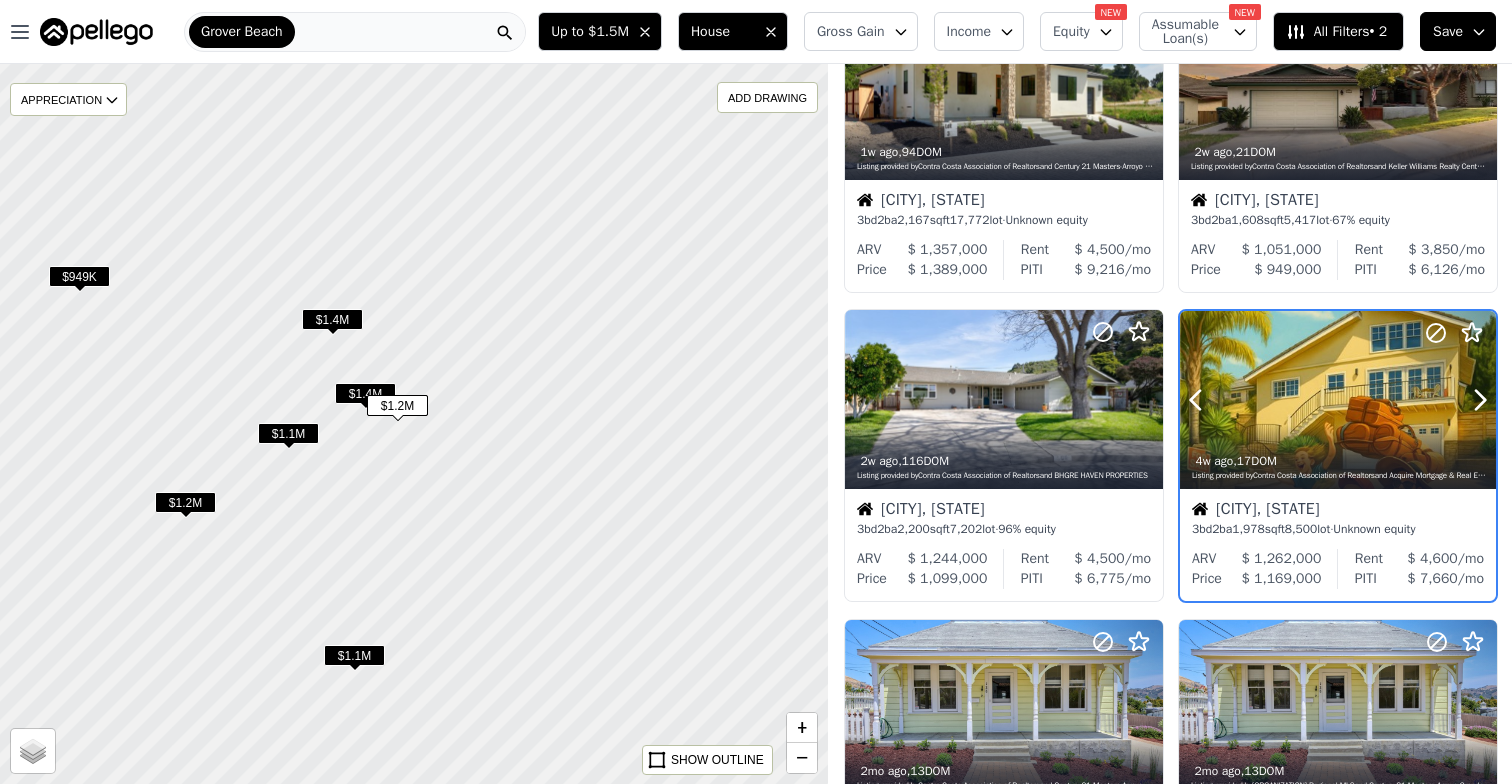 click at bounding box center [1220, 400] 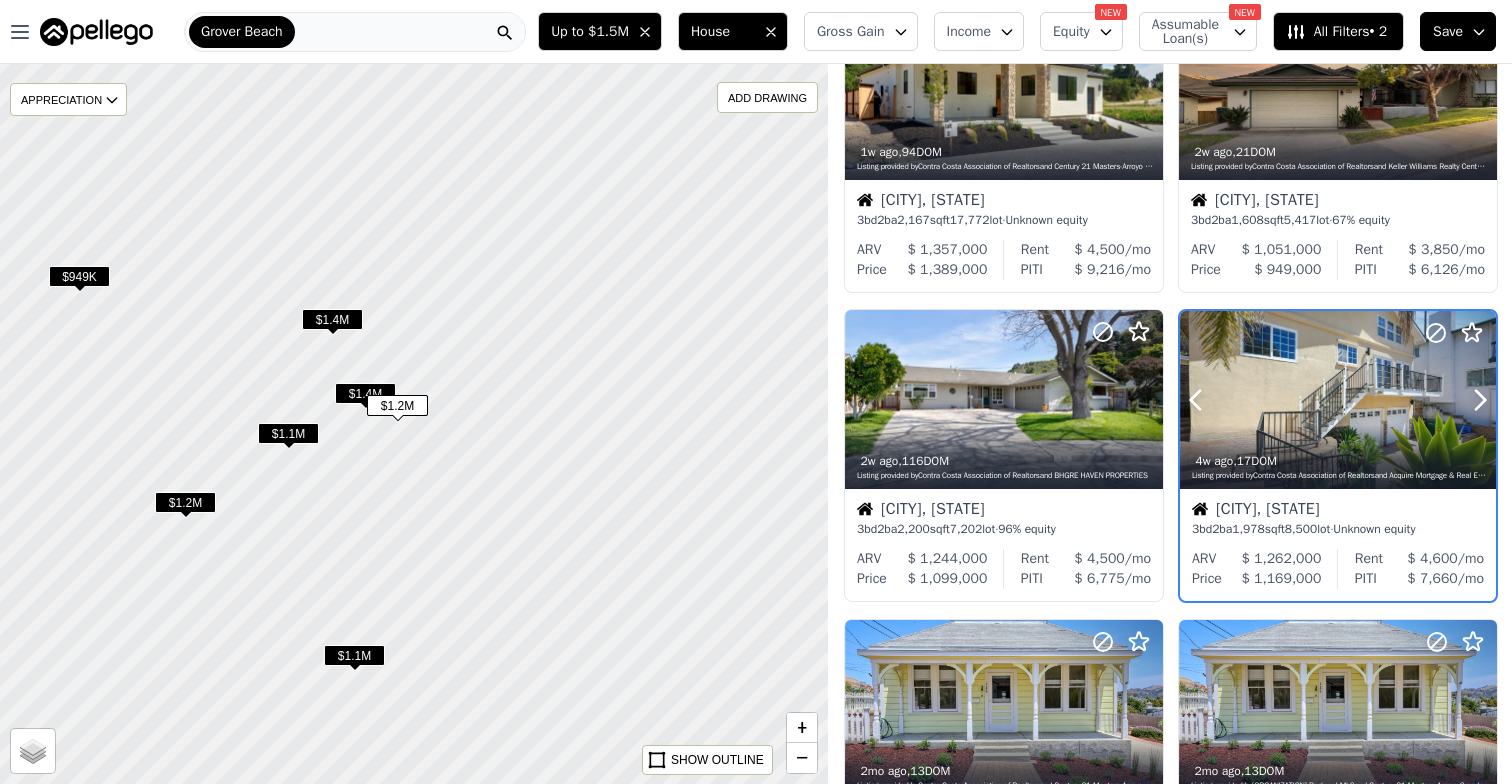 click at bounding box center [1338, 400] 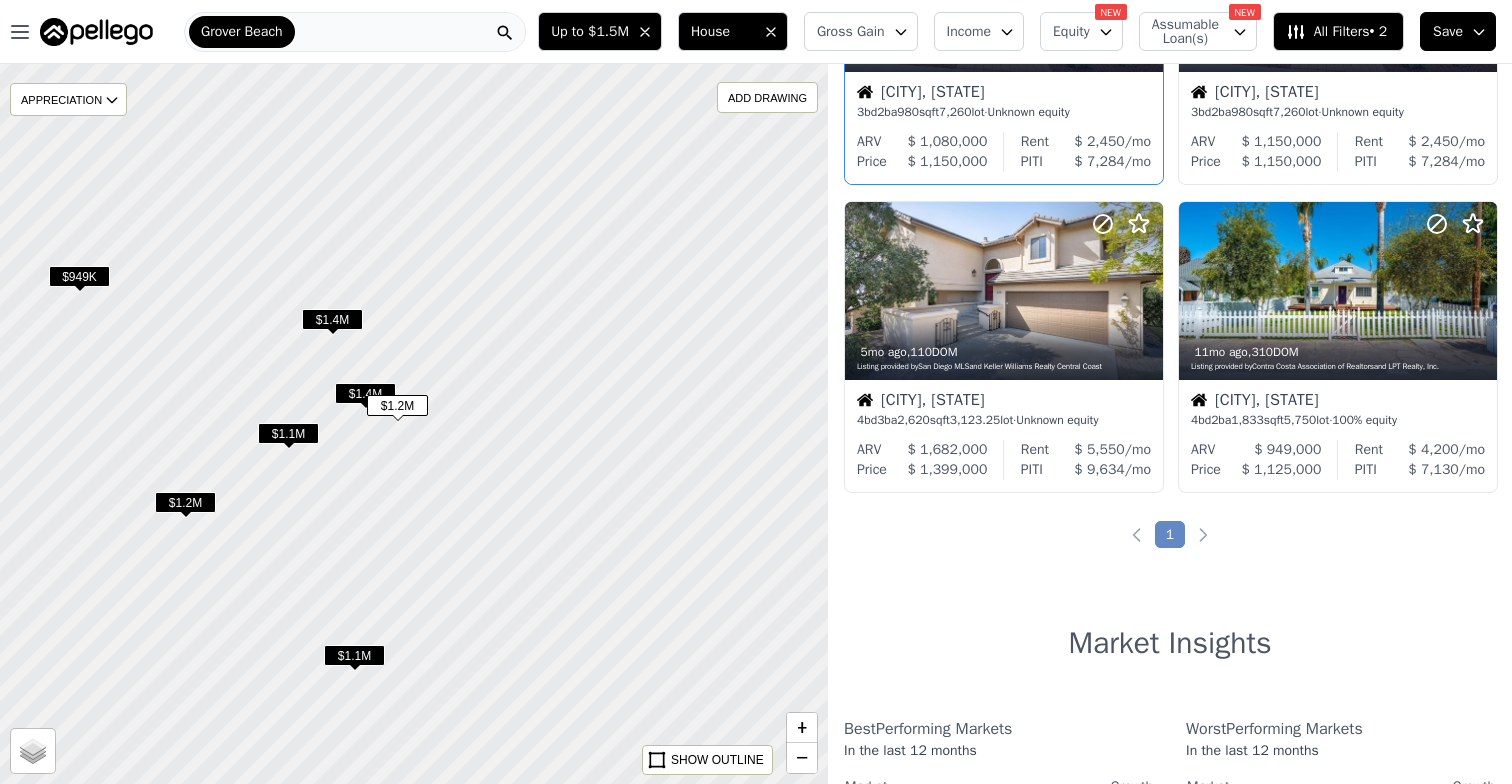 scroll, scrollTop: 423, scrollLeft: 0, axis: vertical 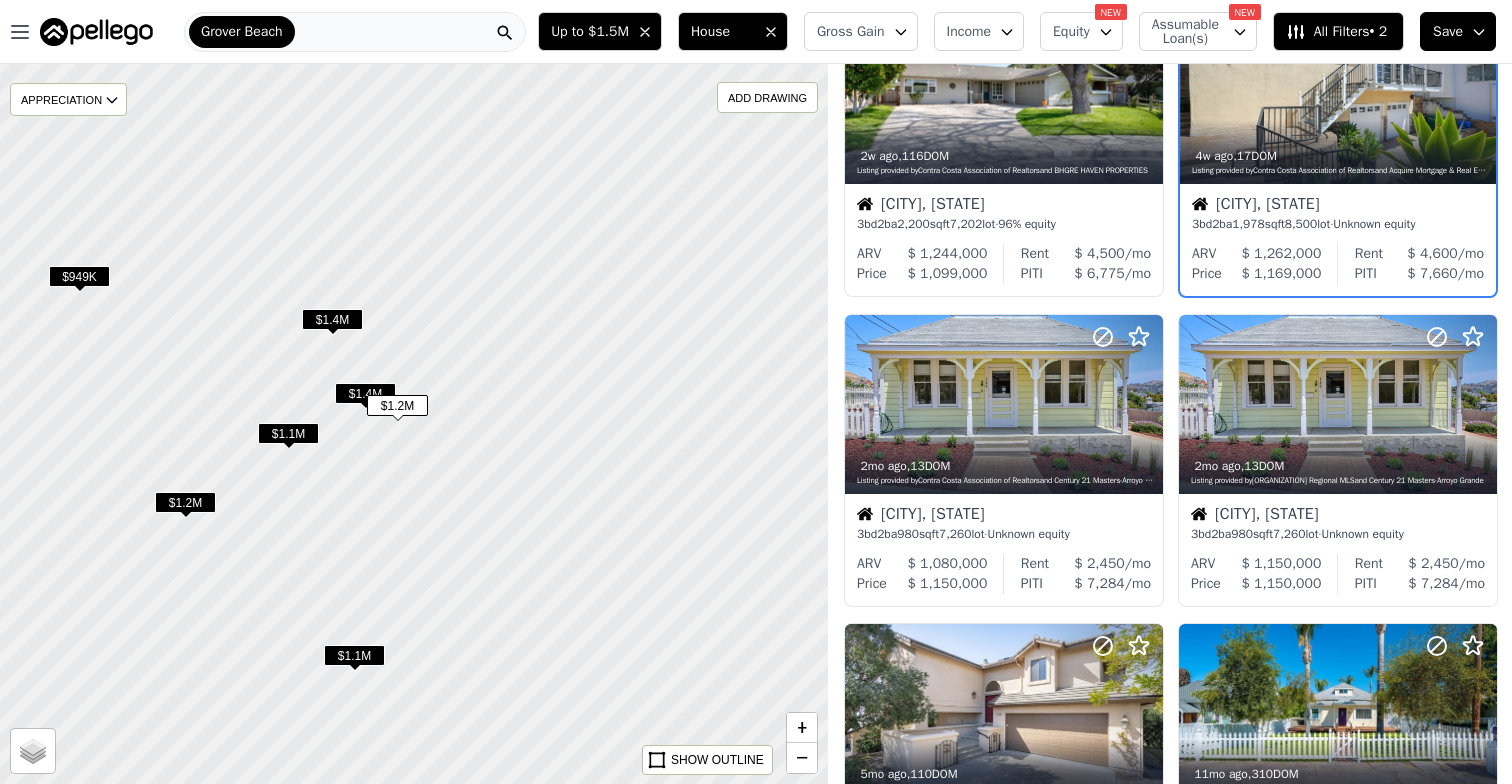 drag, startPoint x: 271, startPoint y: 472, endPoint x: 449, endPoint y: 347, distance: 217.50632 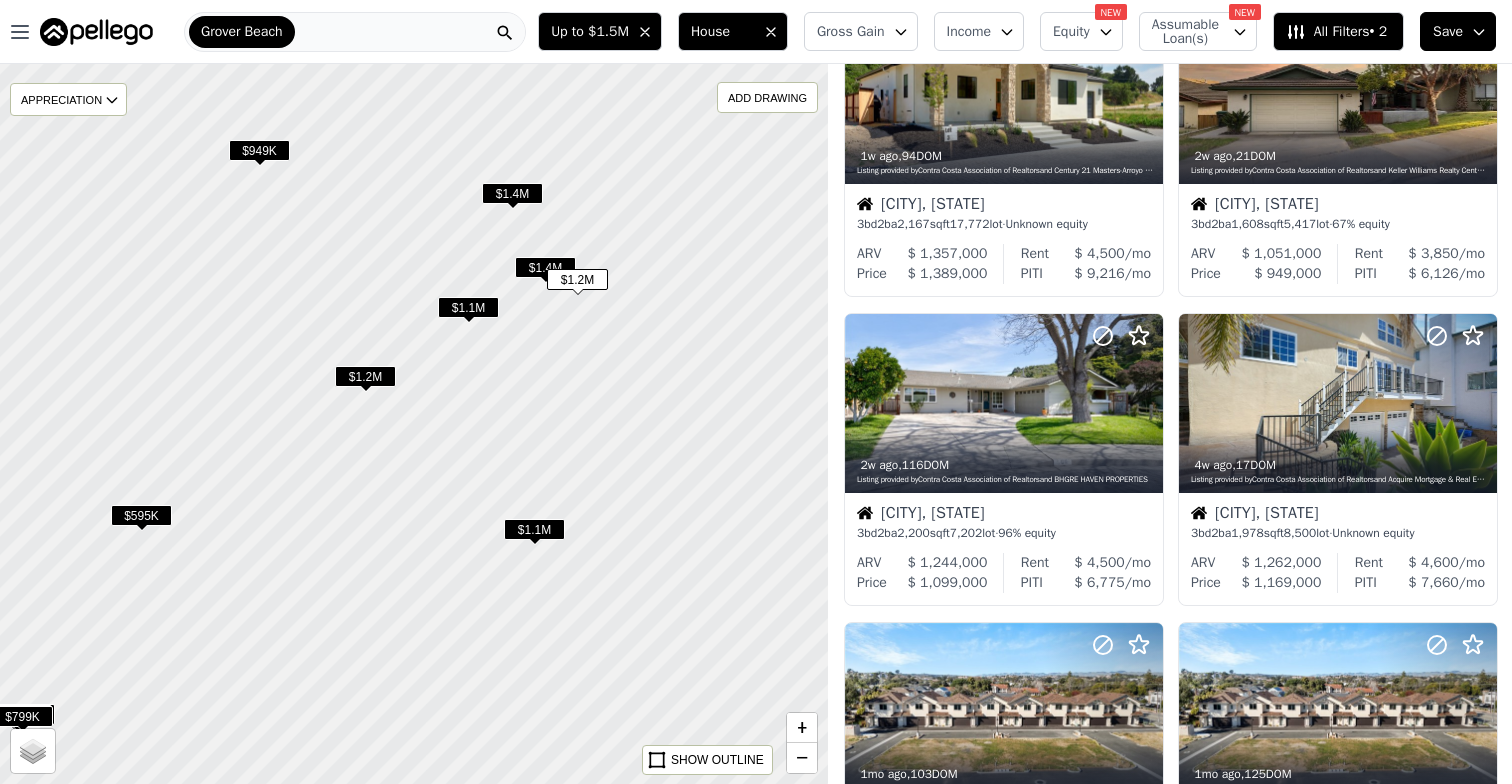 scroll, scrollTop: 732, scrollLeft: 0, axis: vertical 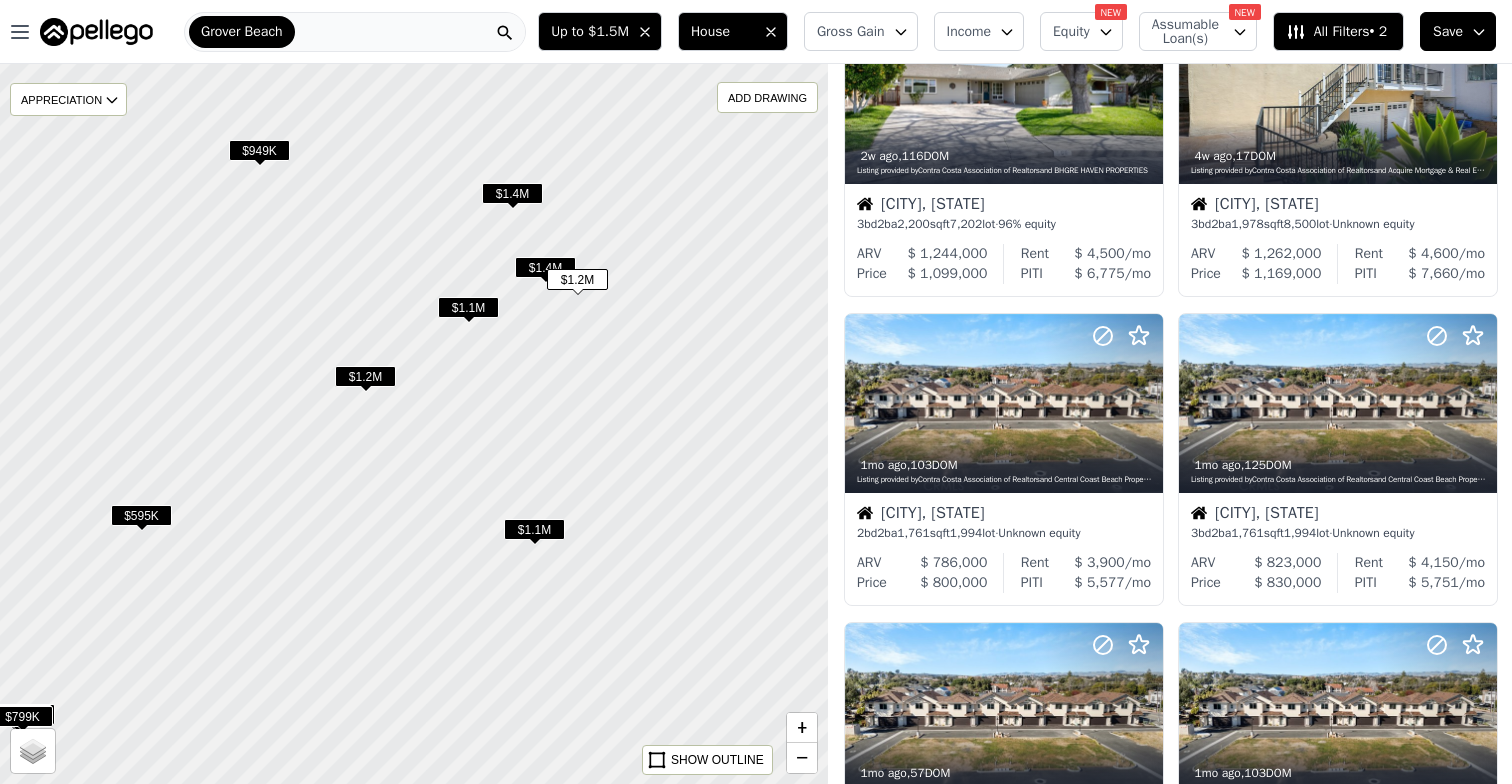 drag, startPoint x: 77, startPoint y: 500, endPoint x: 371, endPoint y: 454, distance: 297.57687 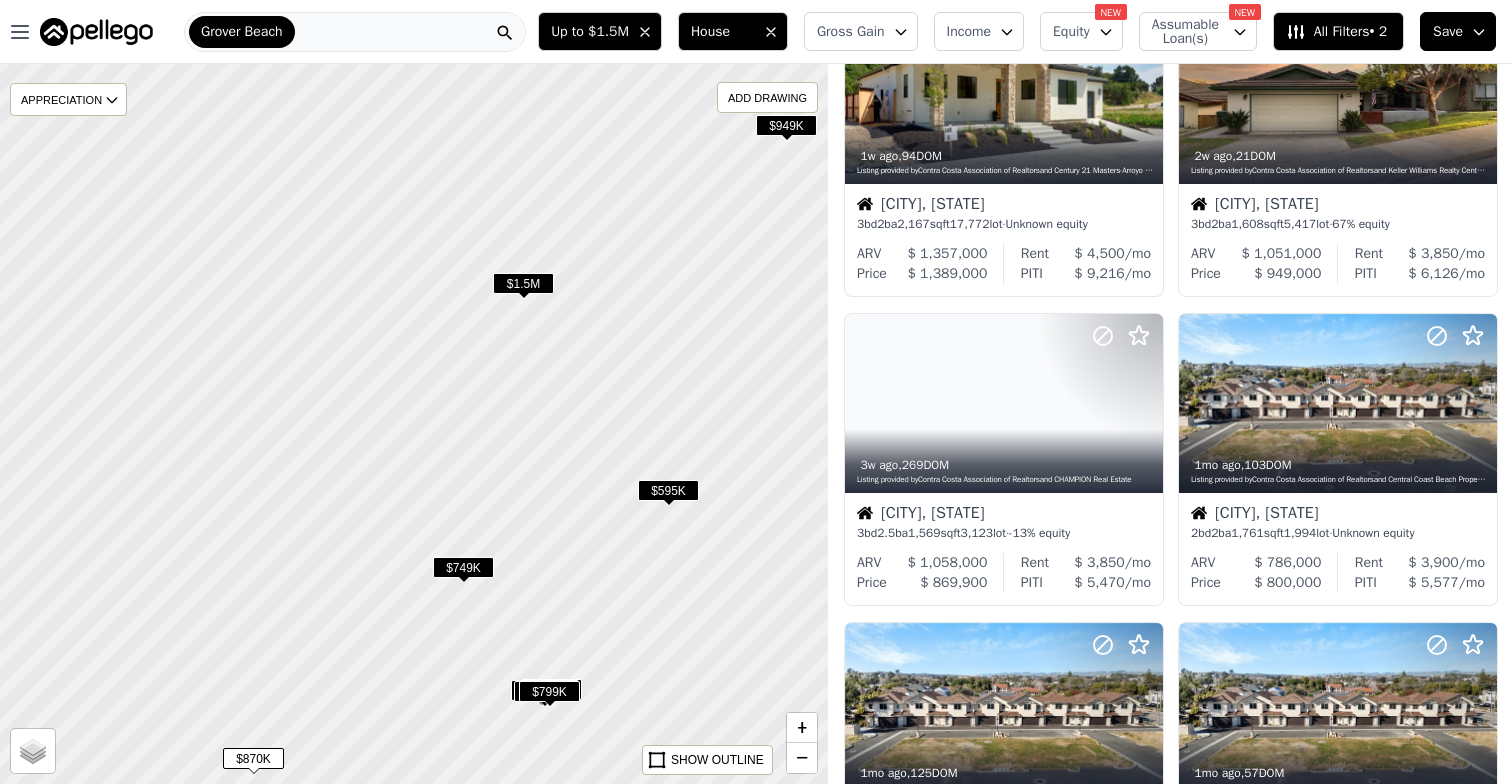 drag, startPoint x: 130, startPoint y: 377, endPoint x: 448, endPoint y: 409, distance: 319.60602 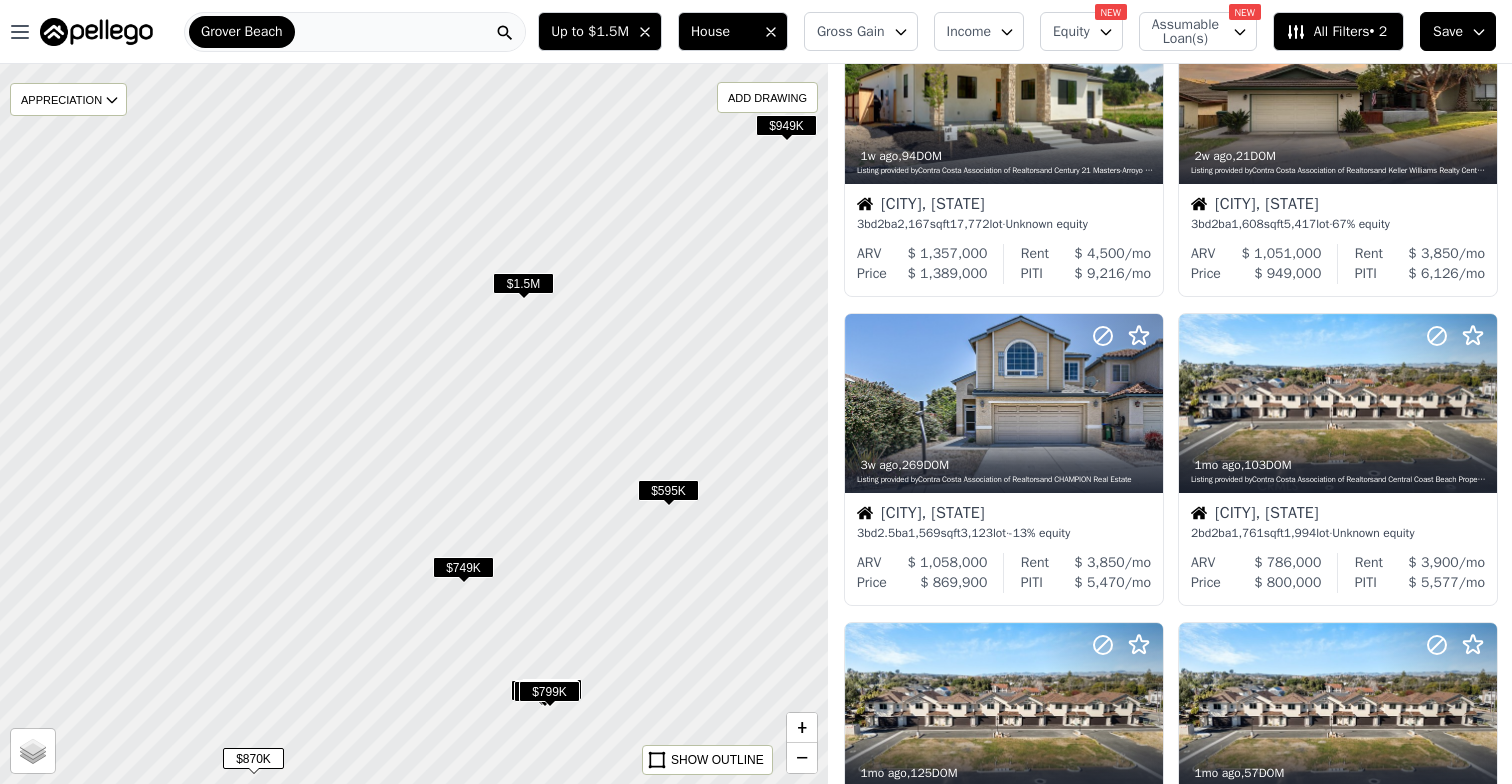 click at bounding box center (414, 424) 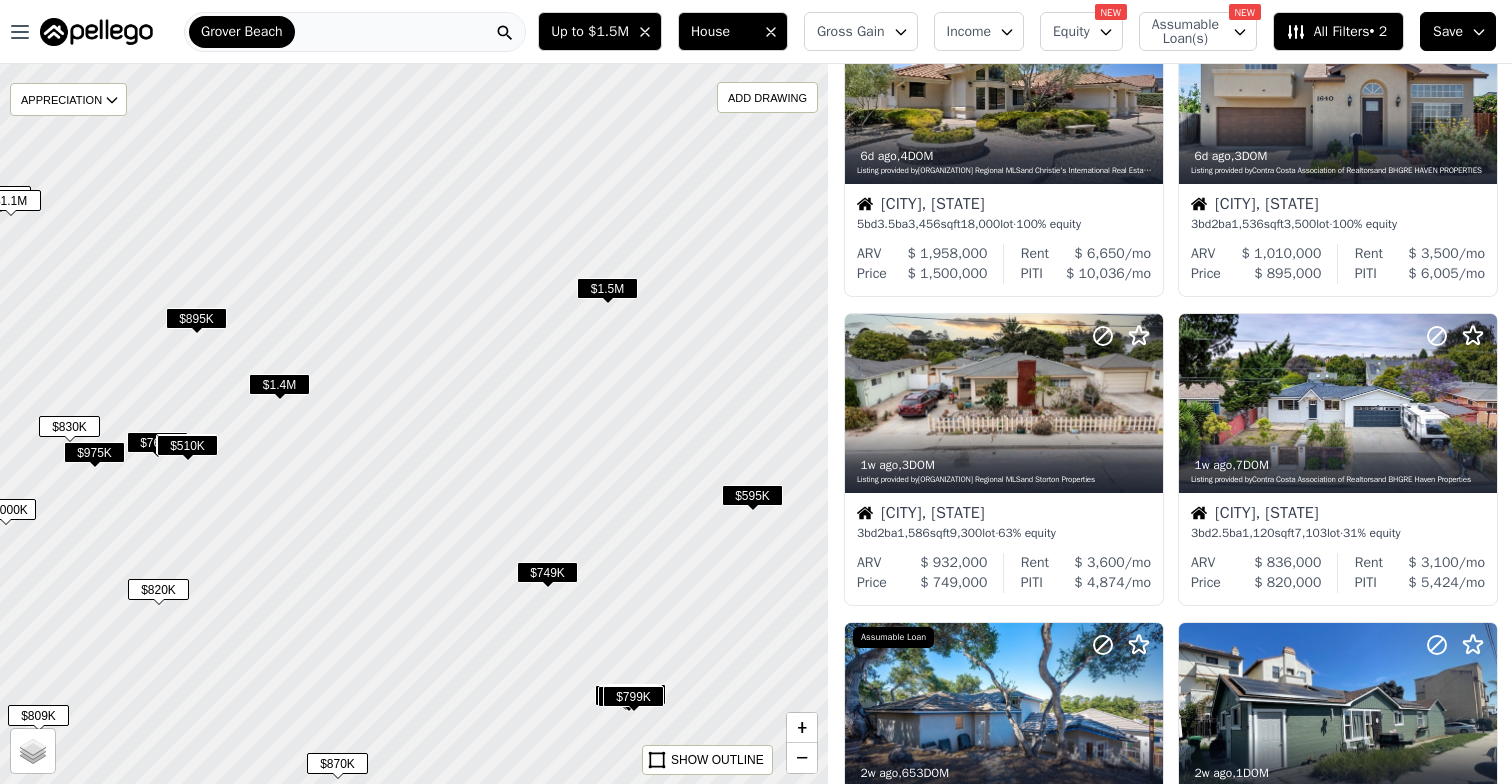 drag, startPoint x: 176, startPoint y: 245, endPoint x: 198, endPoint y: 277, distance: 38.832977 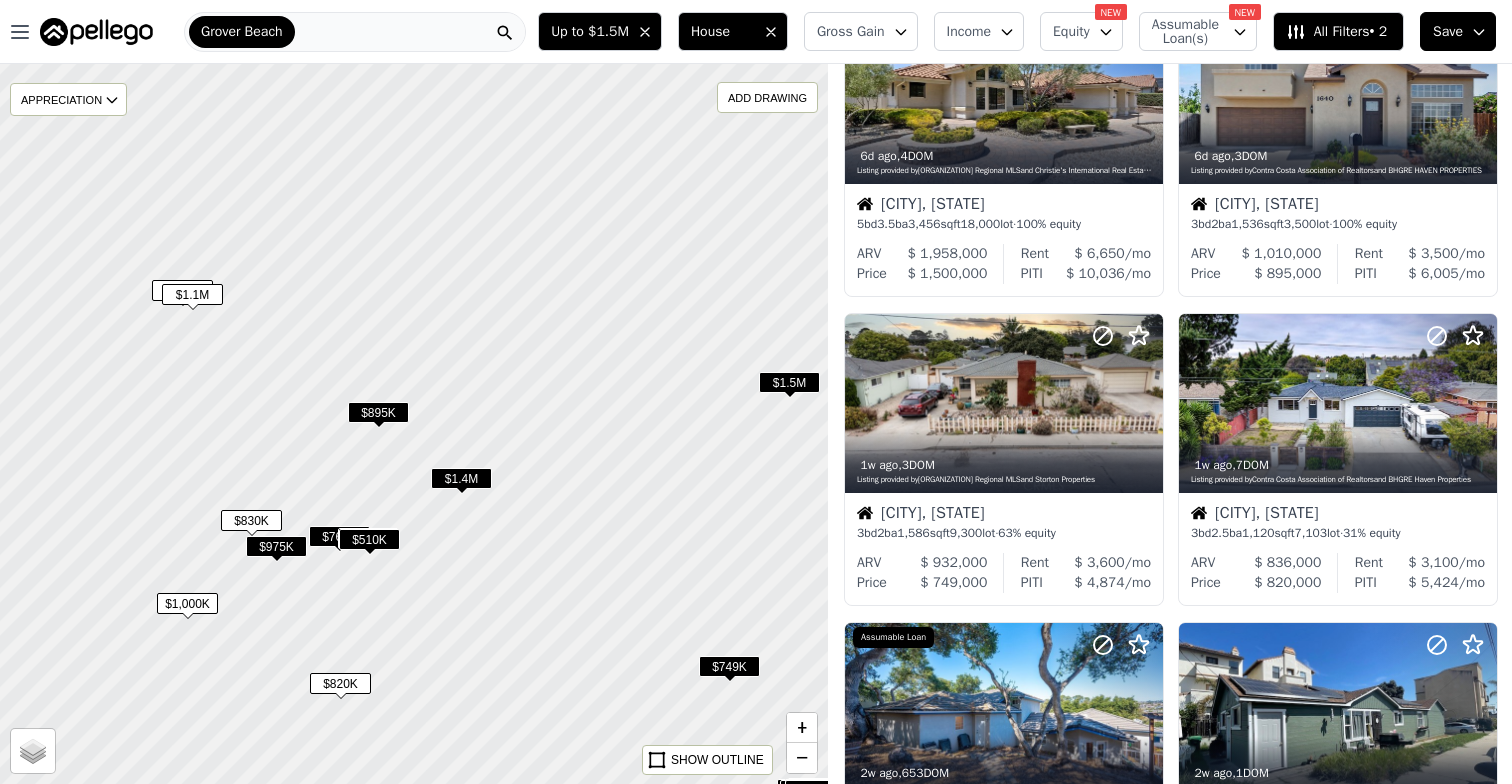 drag, startPoint x: 198, startPoint y: 277, endPoint x: 410, endPoint y: 340, distance: 221.16284 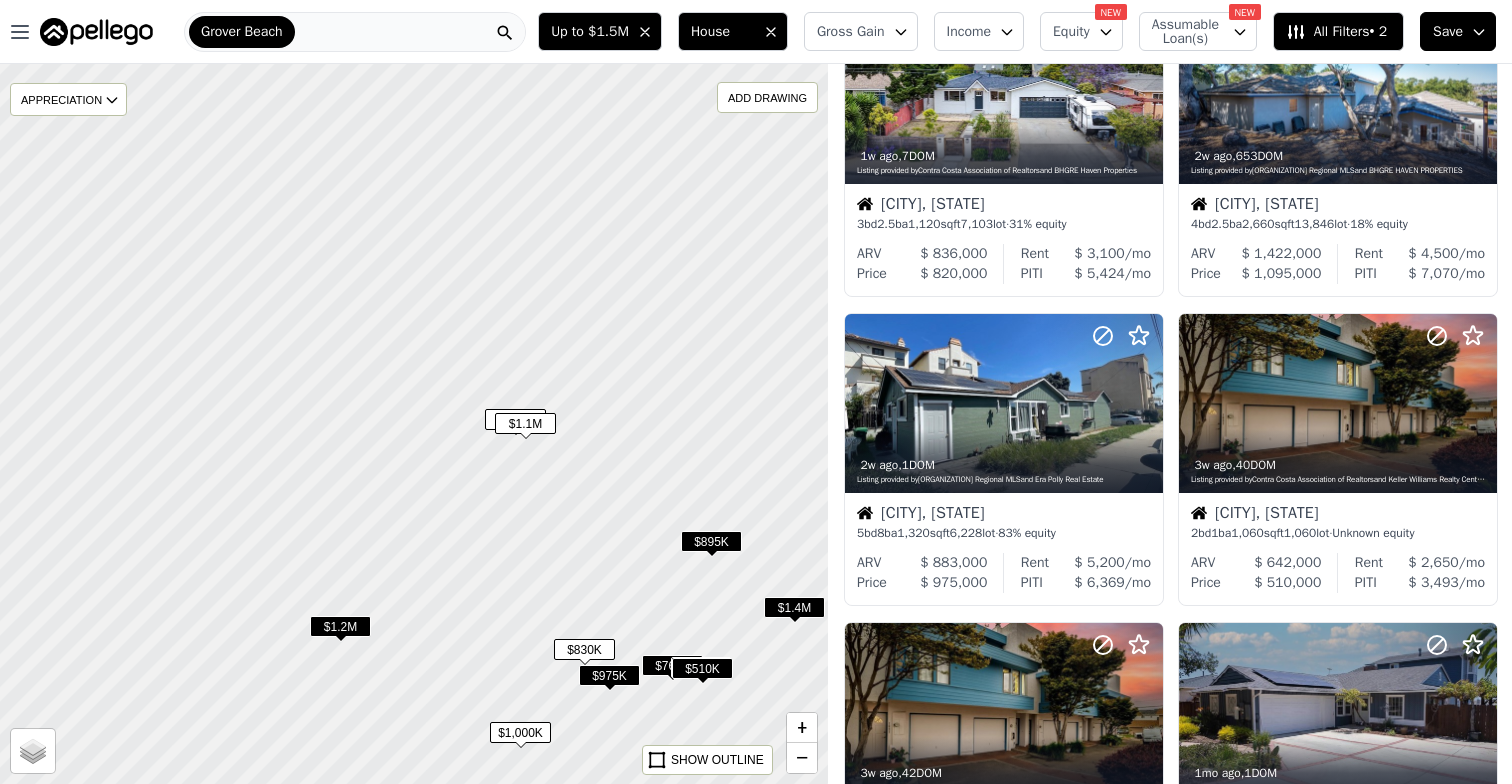 drag, startPoint x: 168, startPoint y: 244, endPoint x: 449, endPoint y: 372, distance: 308.77985 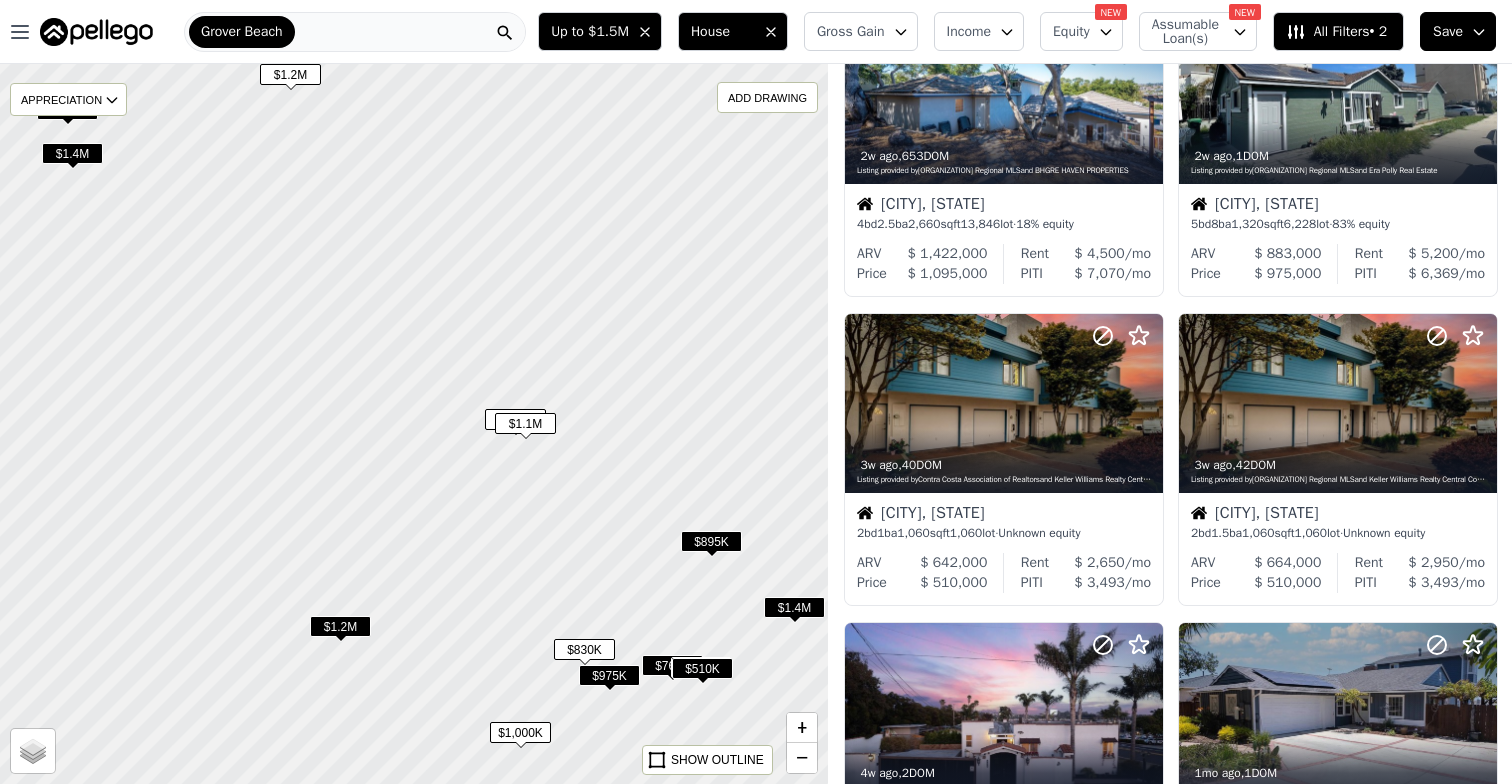 click on "$1.1M" at bounding box center [525, 423] 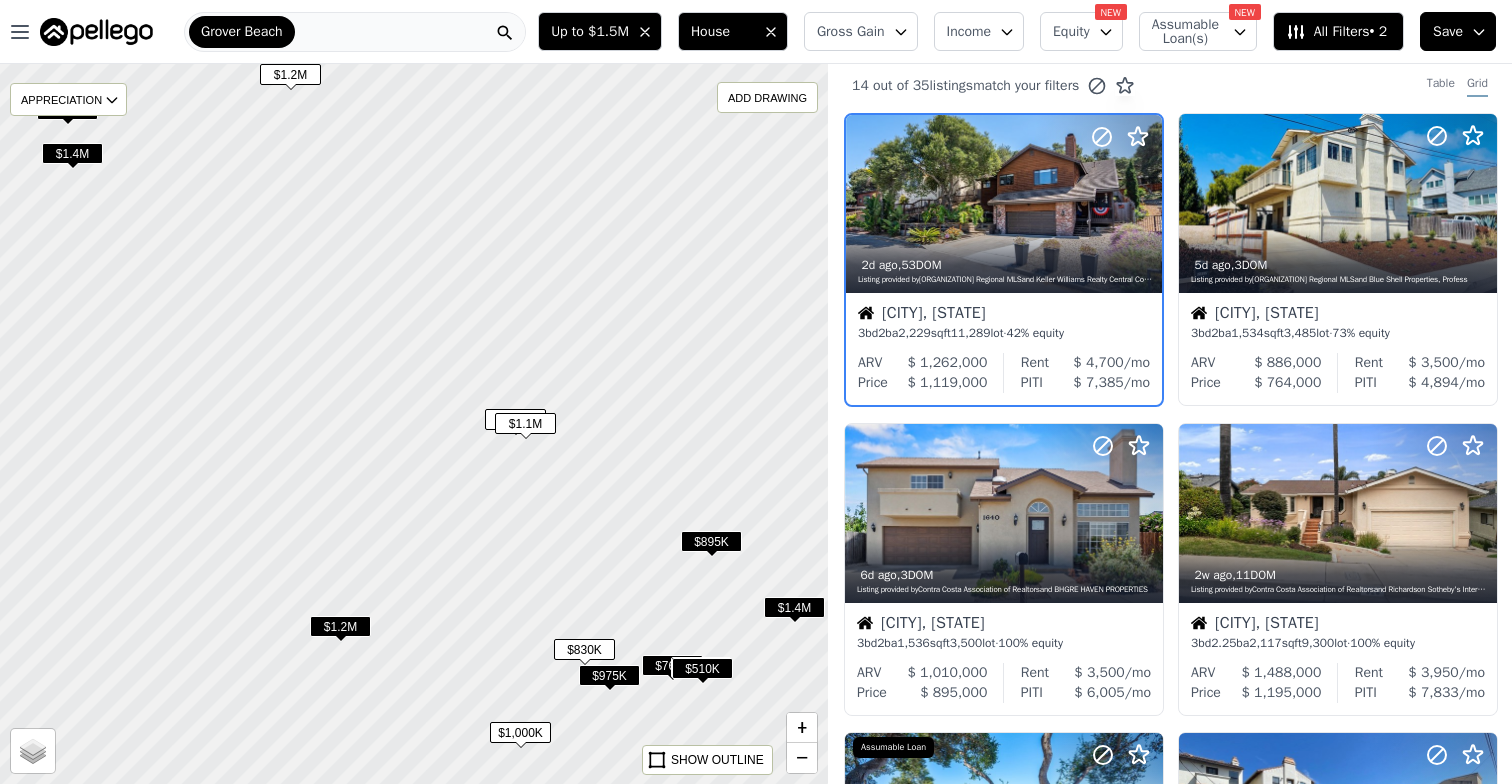 scroll, scrollTop: 0, scrollLeft: 0, axis: both 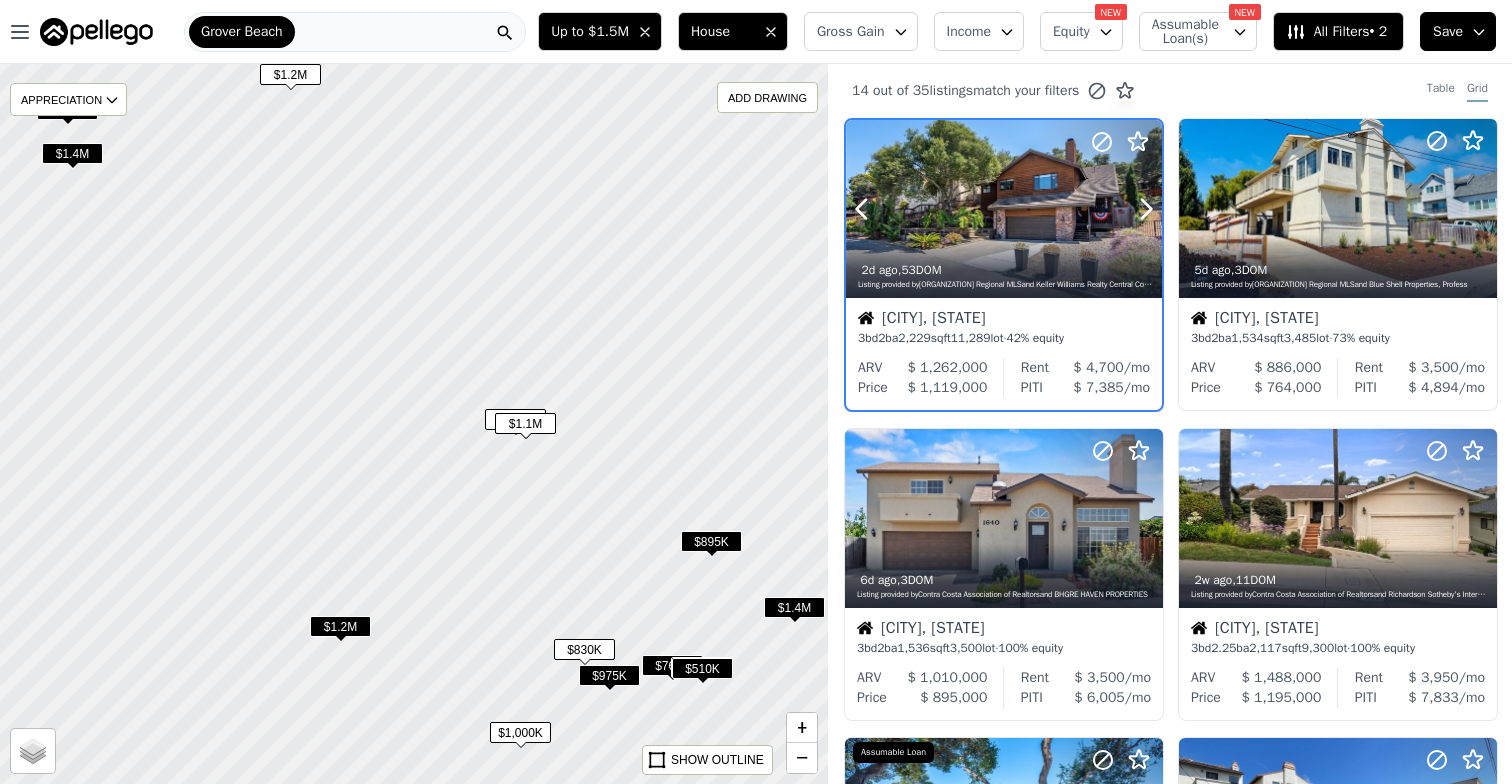 click at bounding box center (1004, 209) 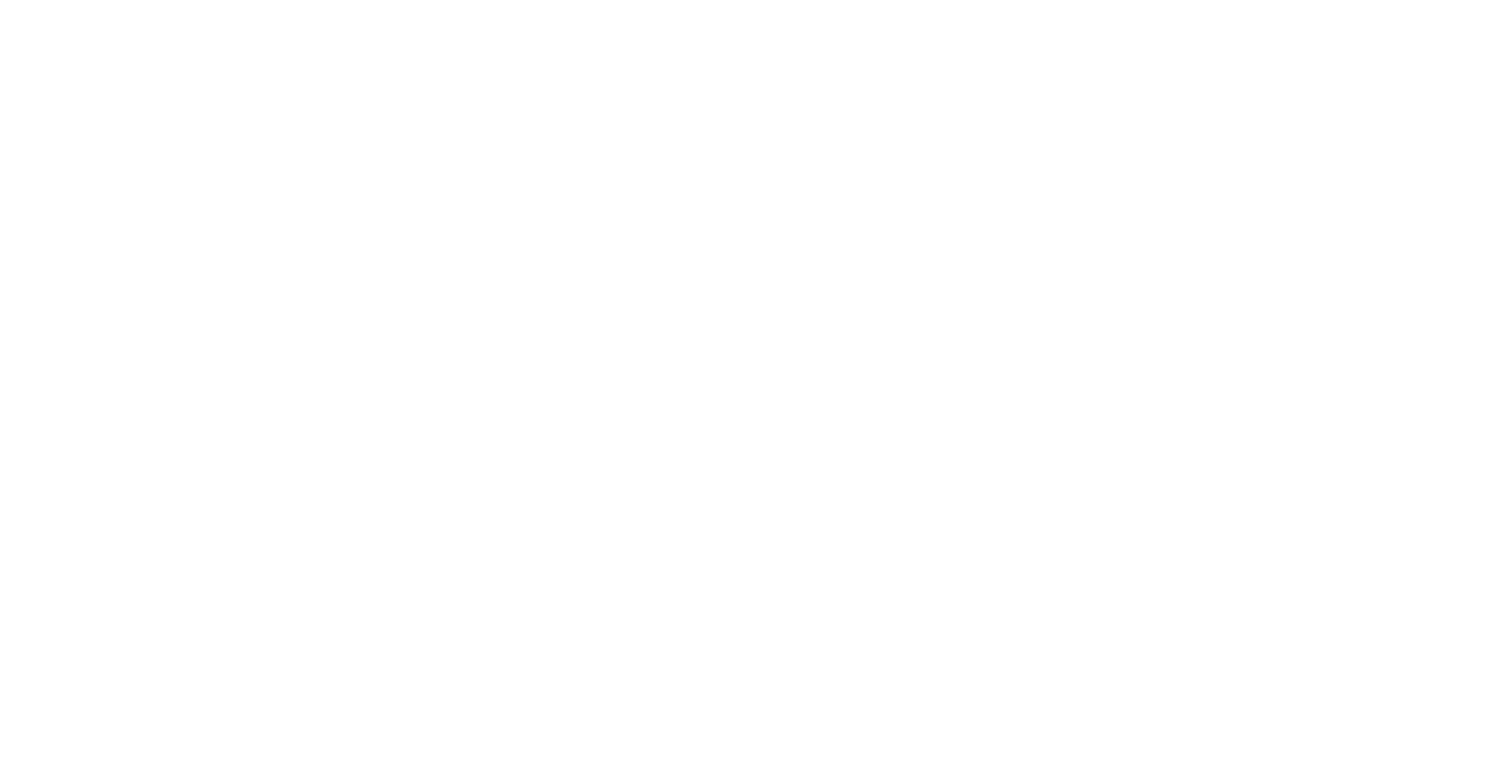 scroll, scrollTop: 0, scrollLeft: 0, axis: both 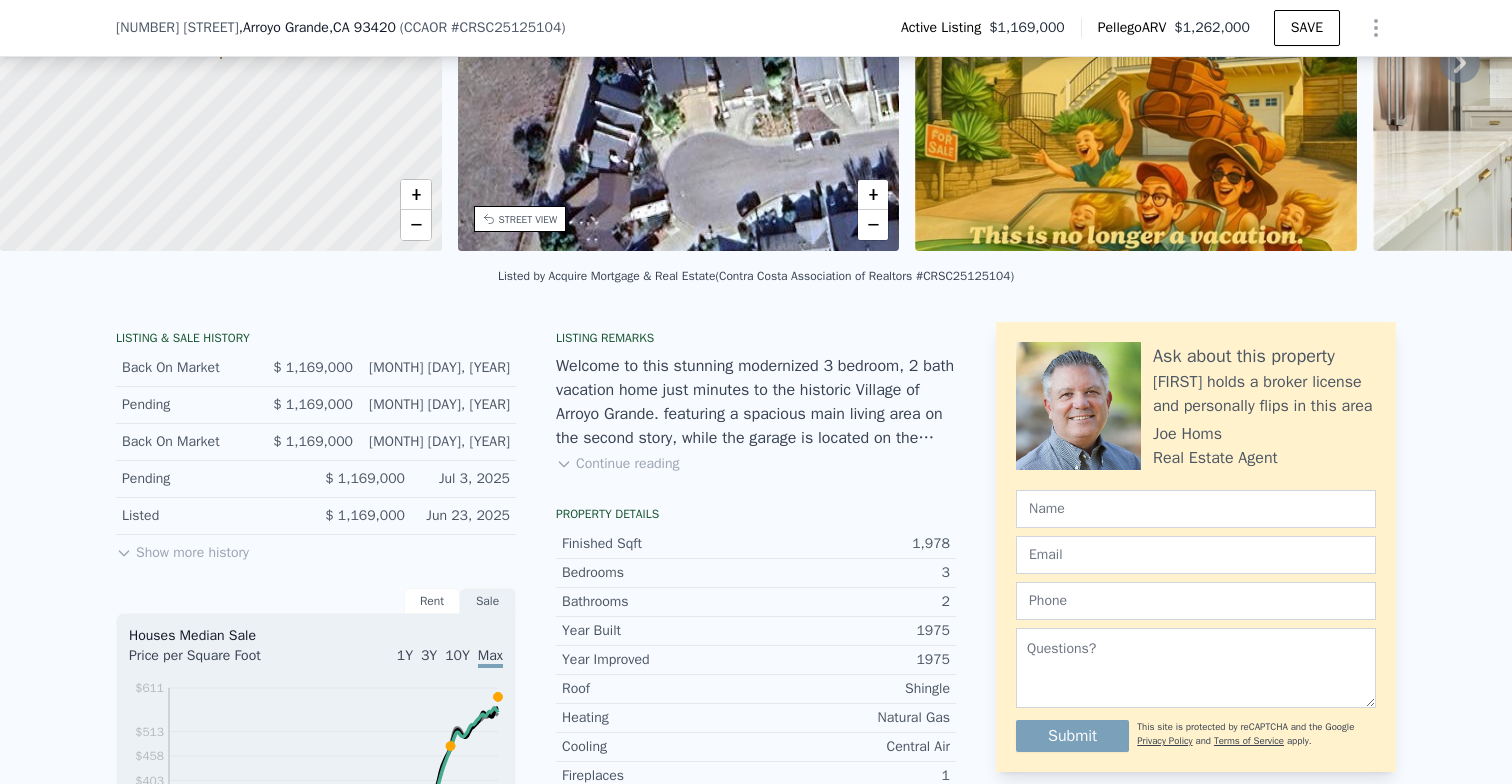 click on "Show more history" at bounding box center (182, 549) 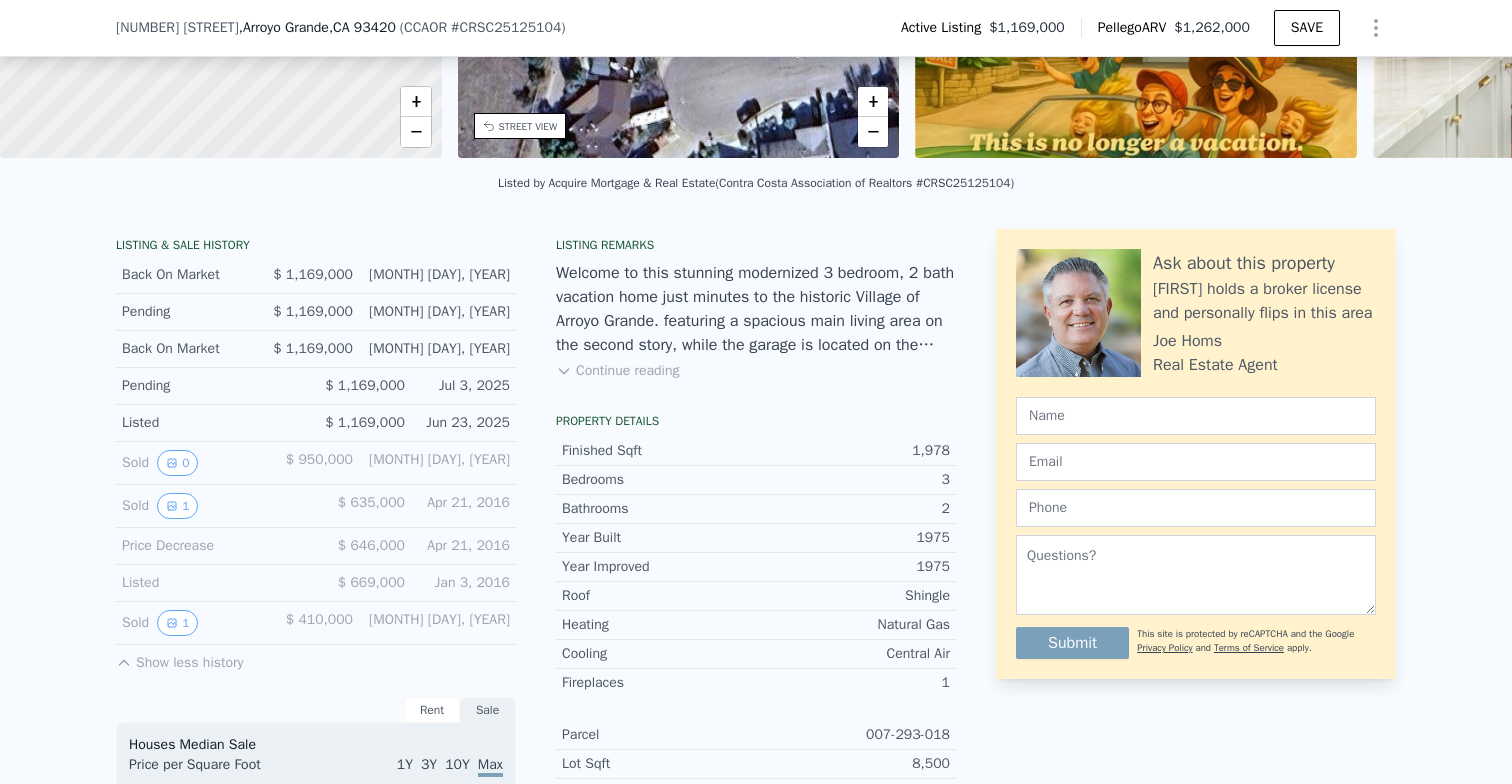 scroll, scrollTop: 348, scrollLeft: 0, axis: vertical 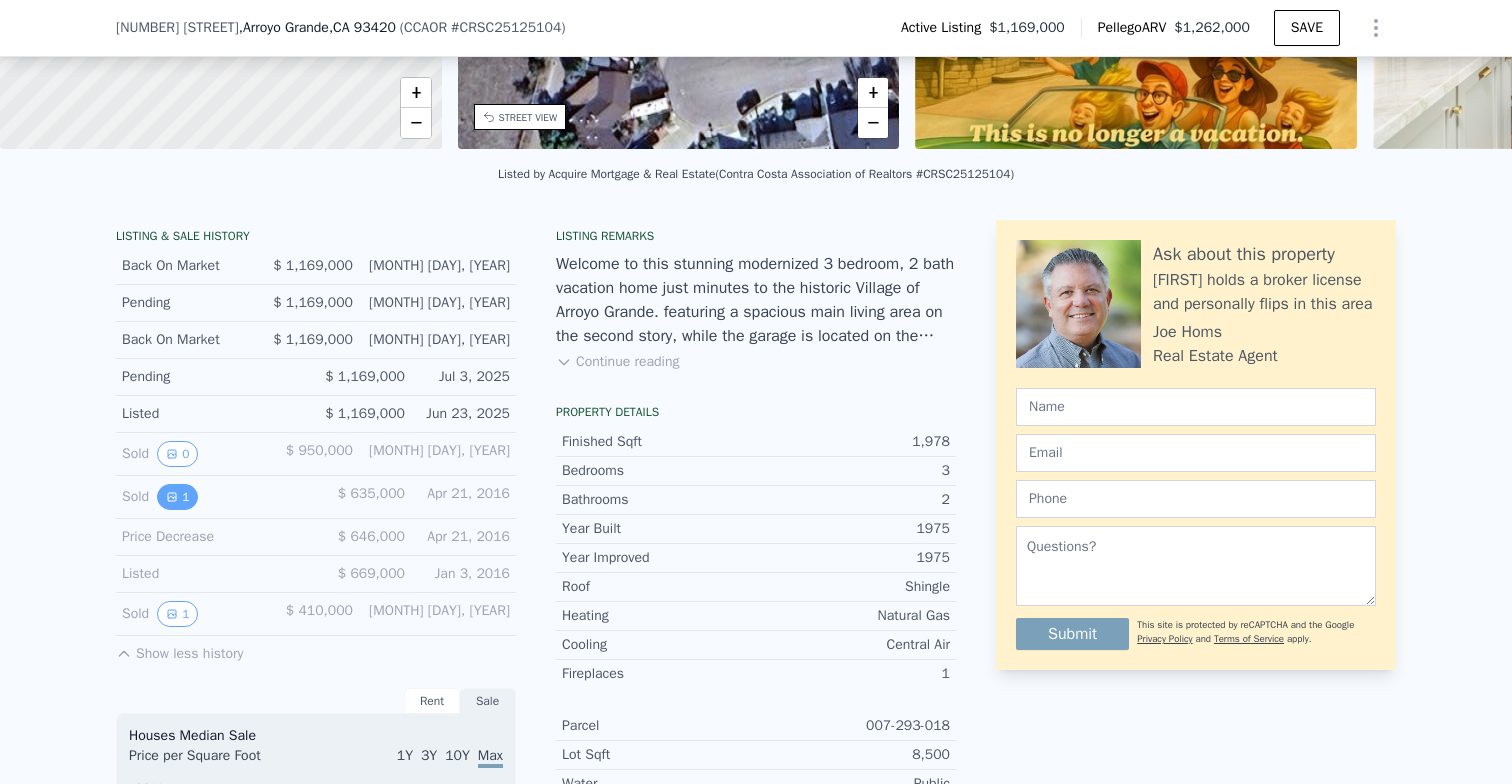 click 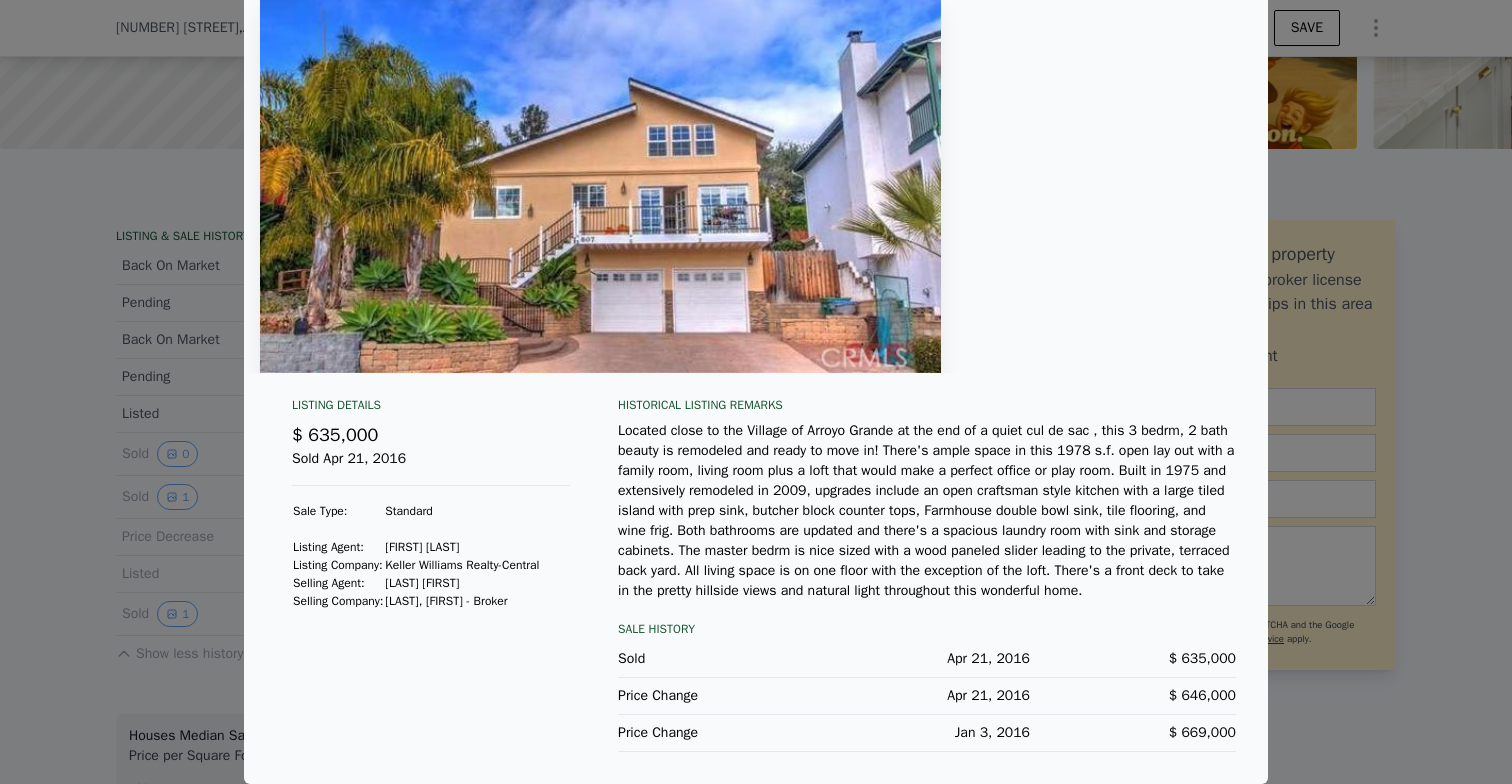 scroll, scrollTop: 0, scrollLeft: 0, axis: both 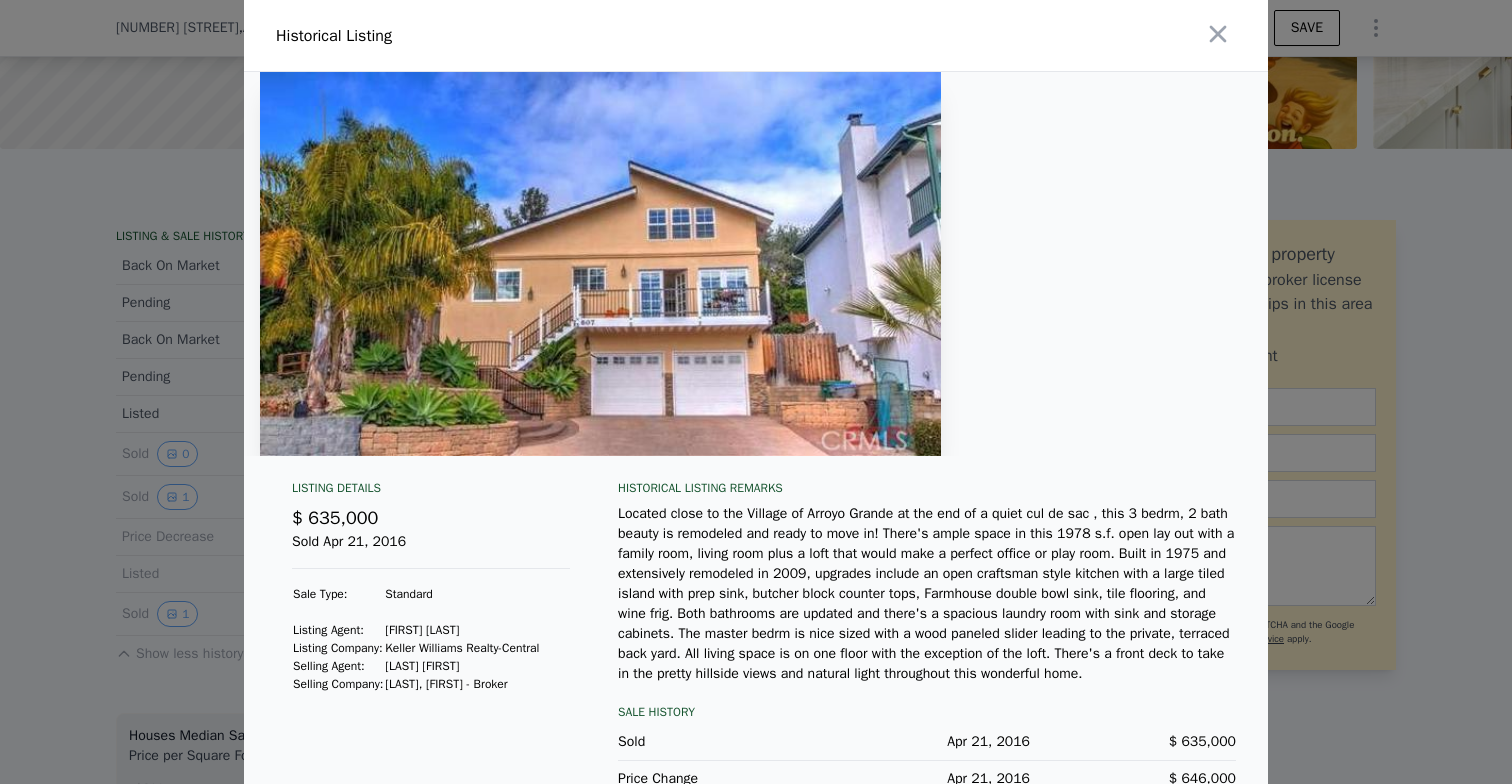 click at bounding box center [600, 264] 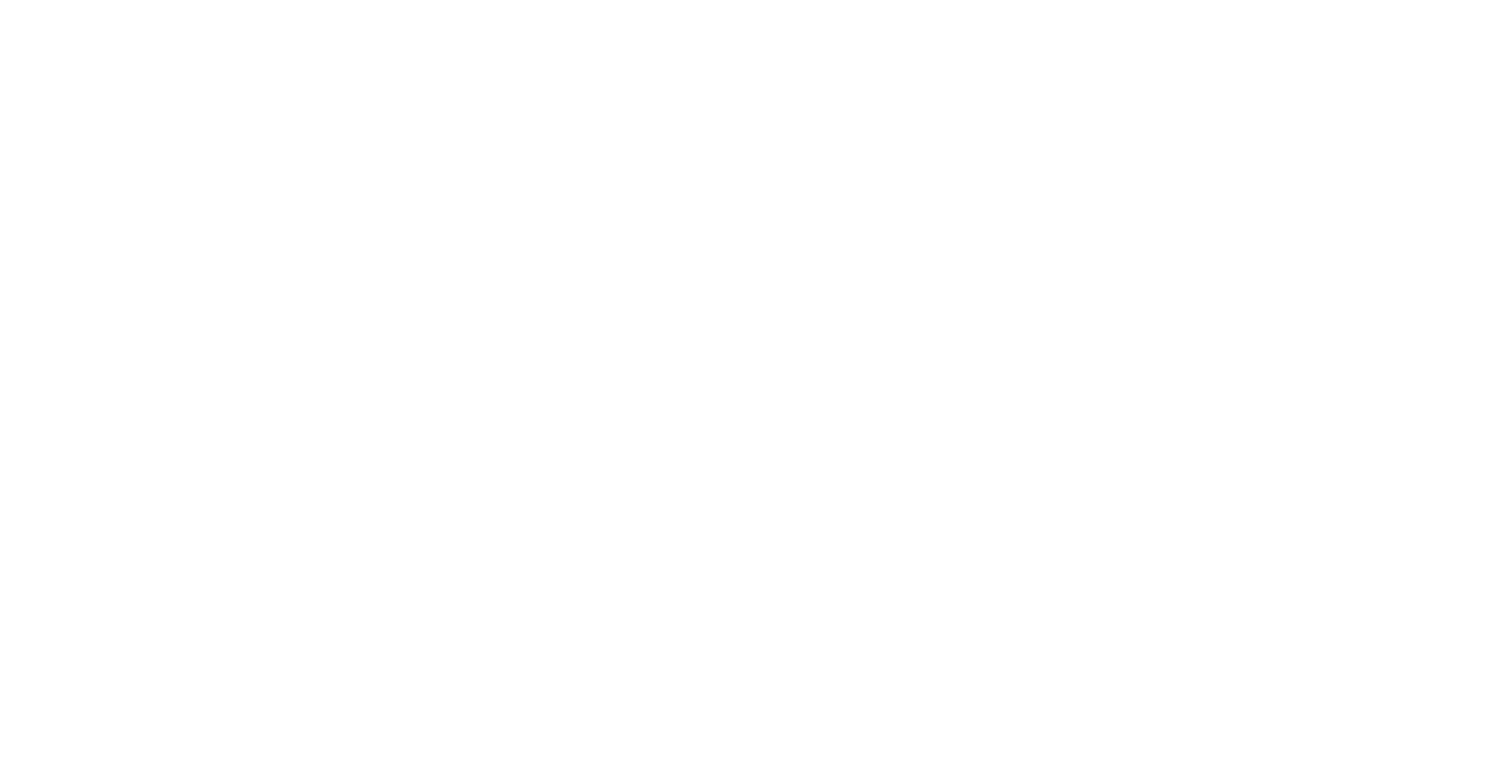 scroll, scrollTop: 0, scrollLeft: 0, axis: both 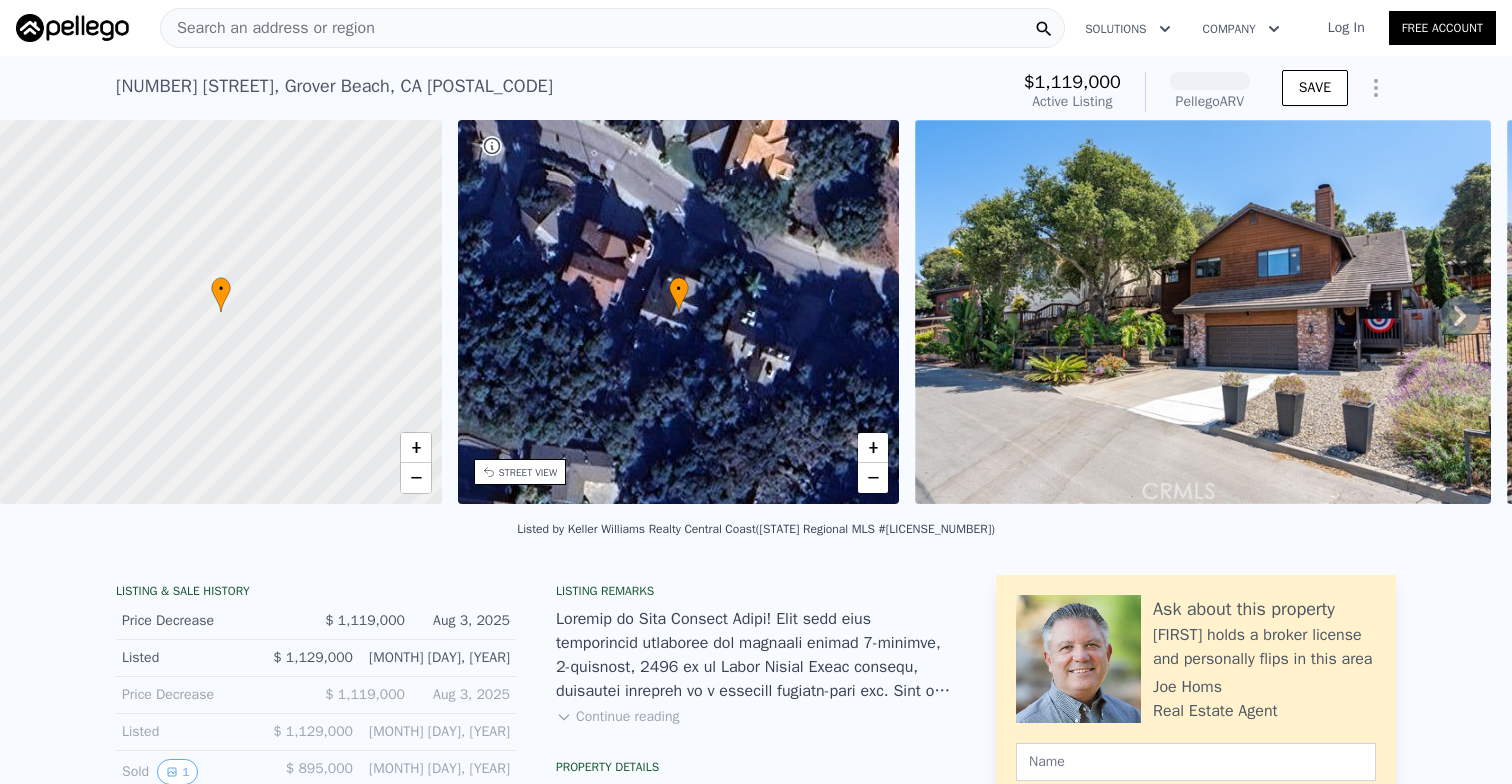 click at bounding box center (1203, 312) 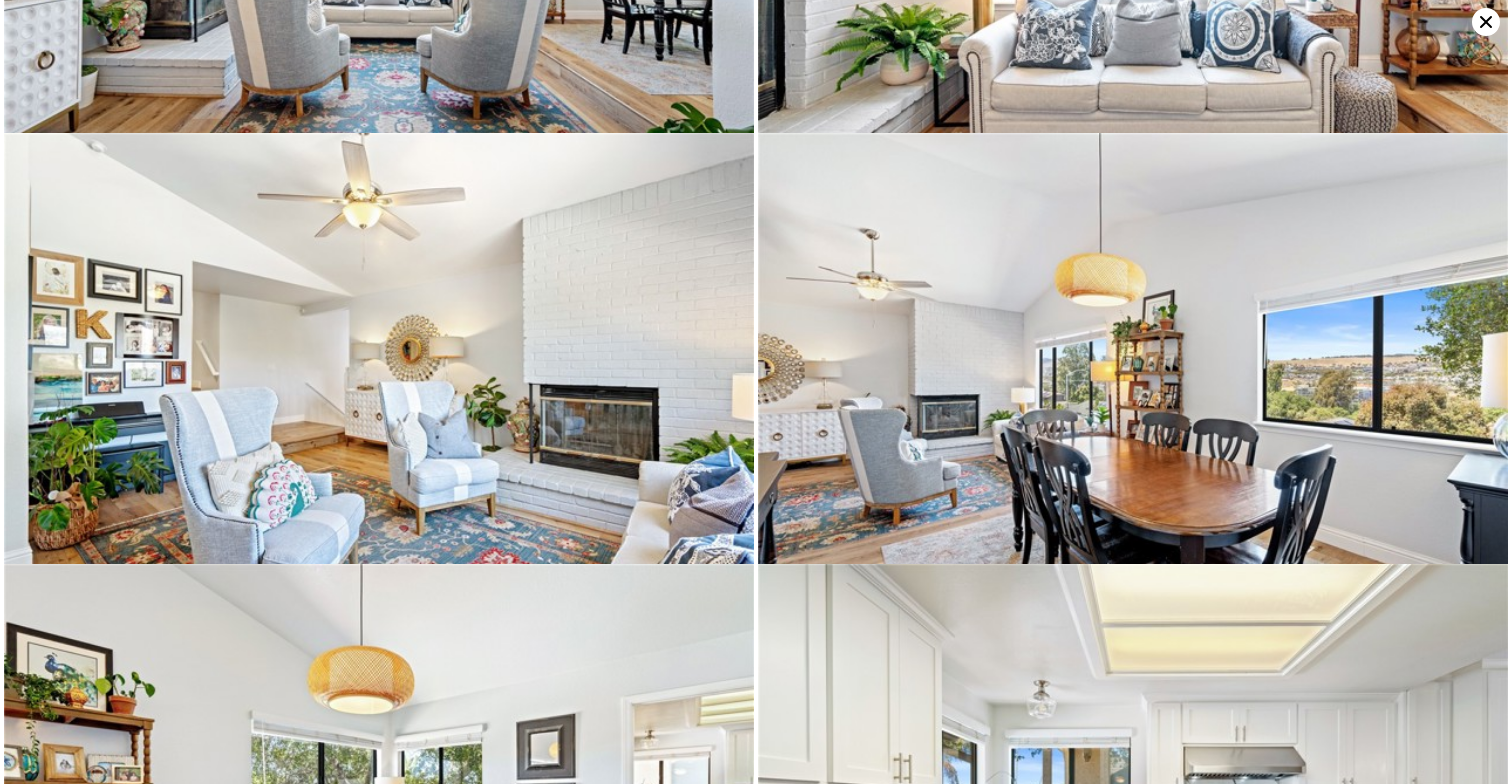 scroll, scrollTop: 2585, scrollLeft: 0, axis: vertical 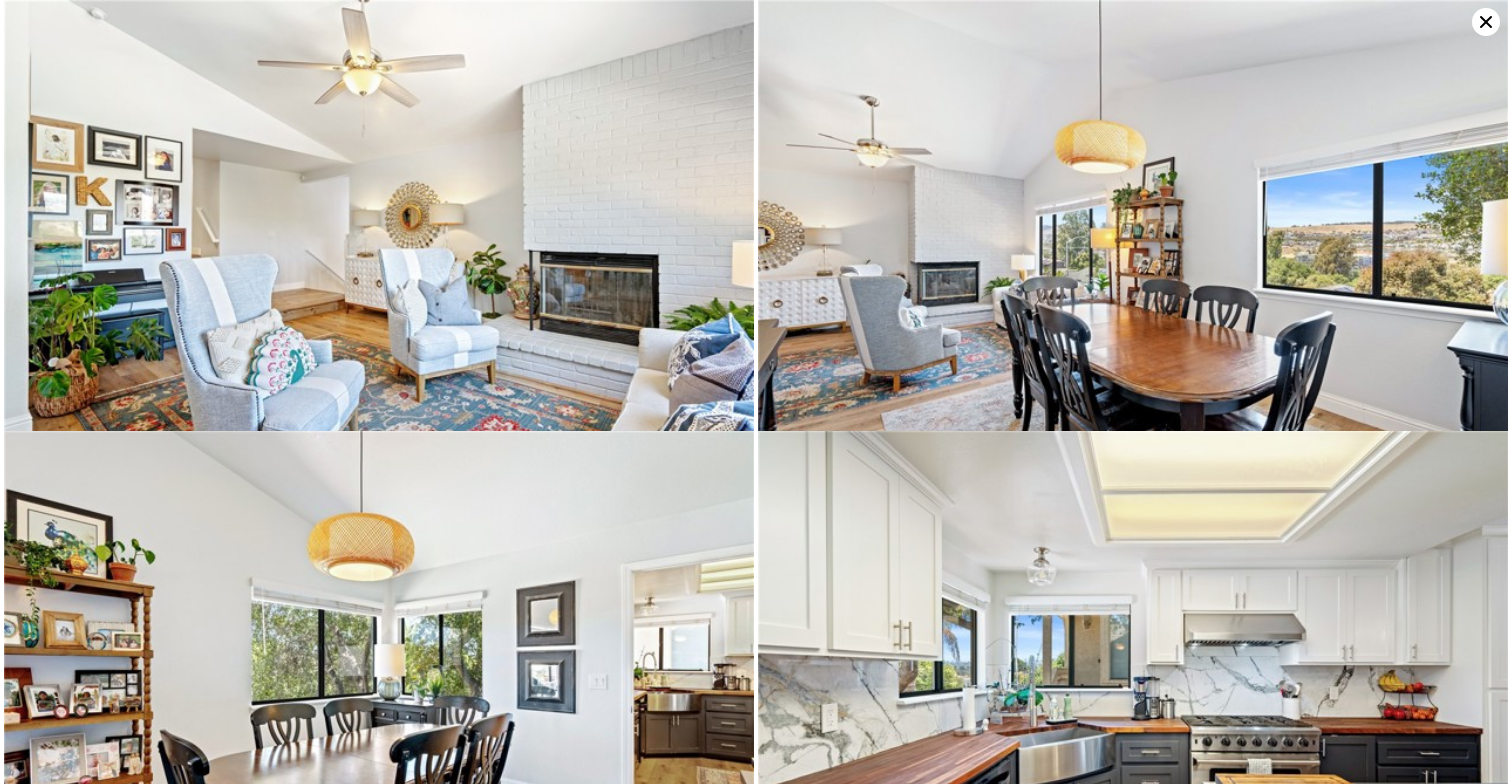 click at bounding box center [1133, 250] 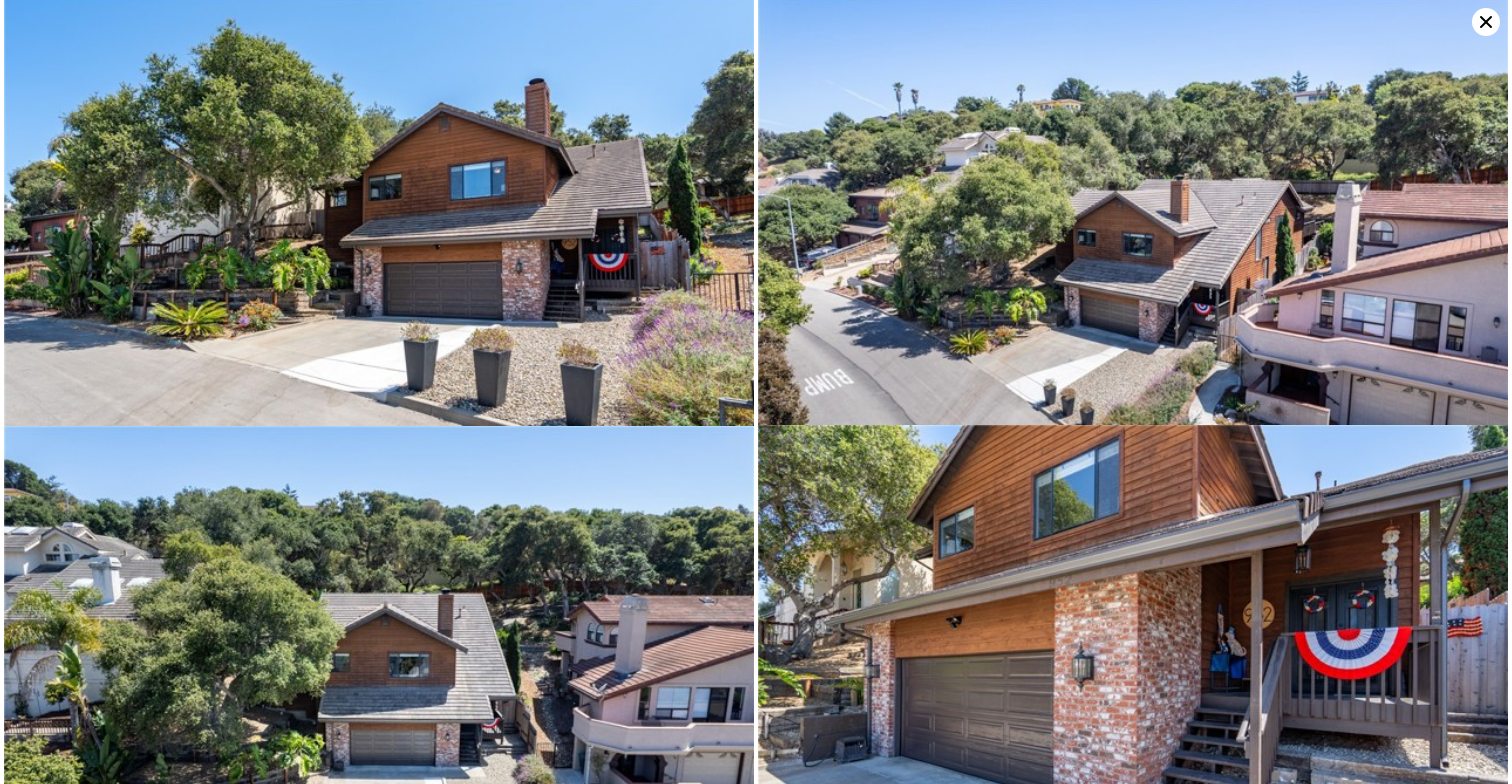 scroll, scrollTop: 0, scrollLeft: 0, axis: both 